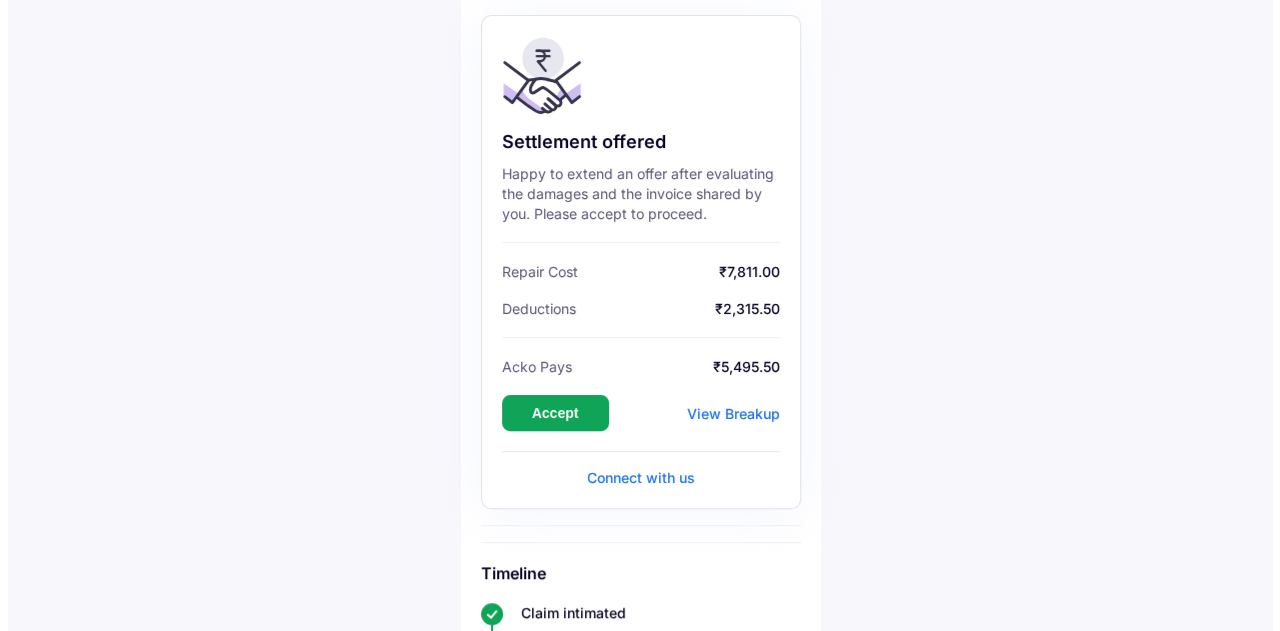 scroll, scrollTop: 0, scrollLeft: 0, axis: both 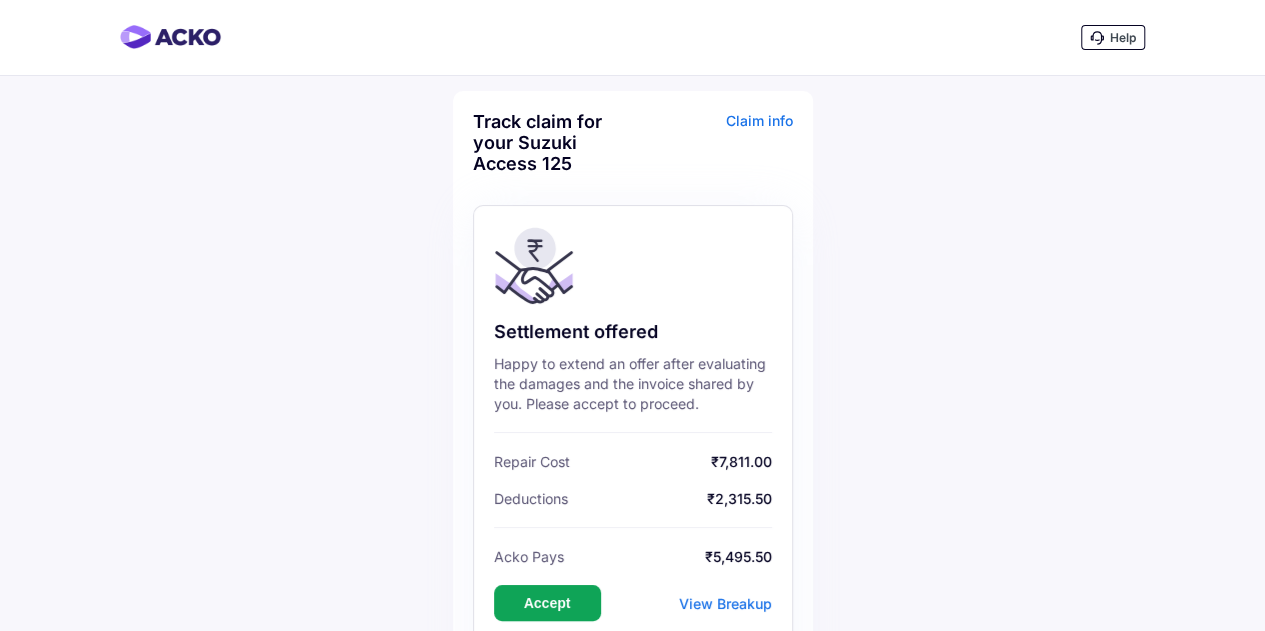 click on "Help" at bounding box center [1123, 37] 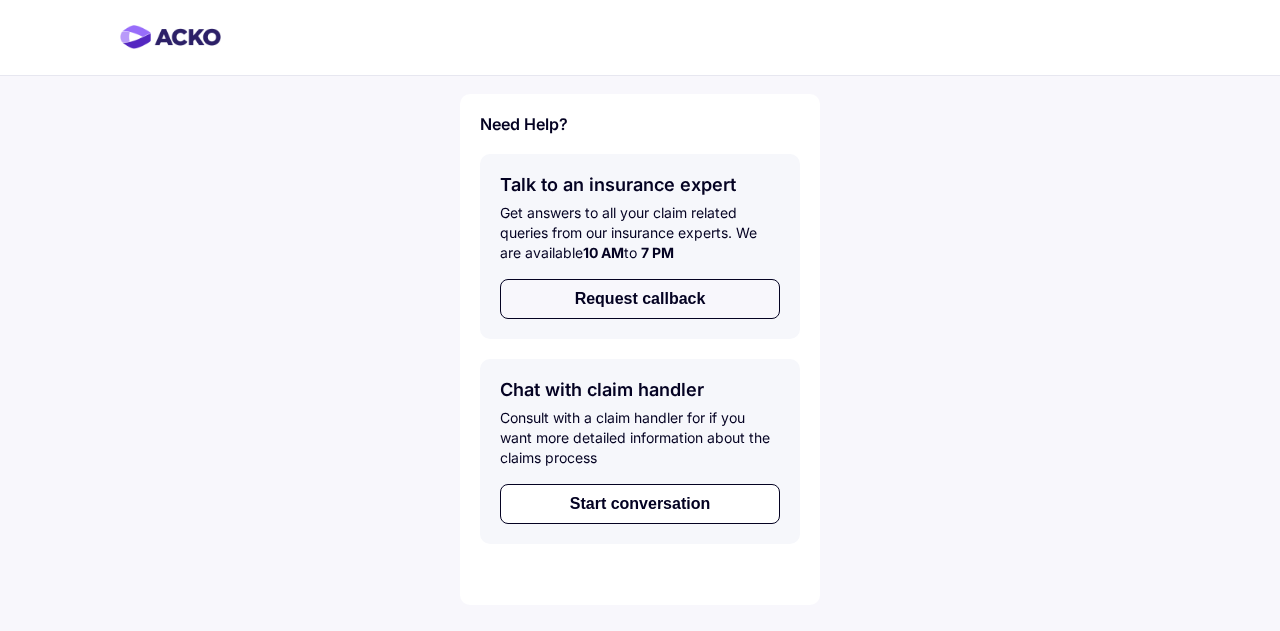 click on "Request callback" at bounding box center [640, 299] 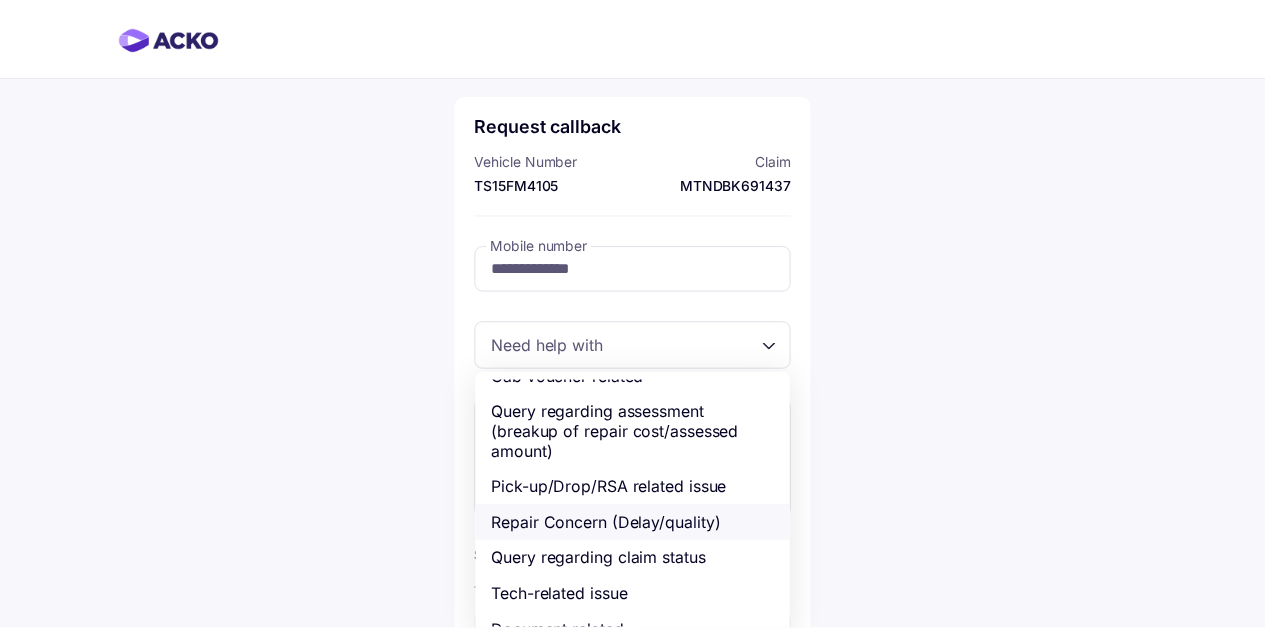 scroll, scrollTop: 0, scrollLeft: 0, axis: both 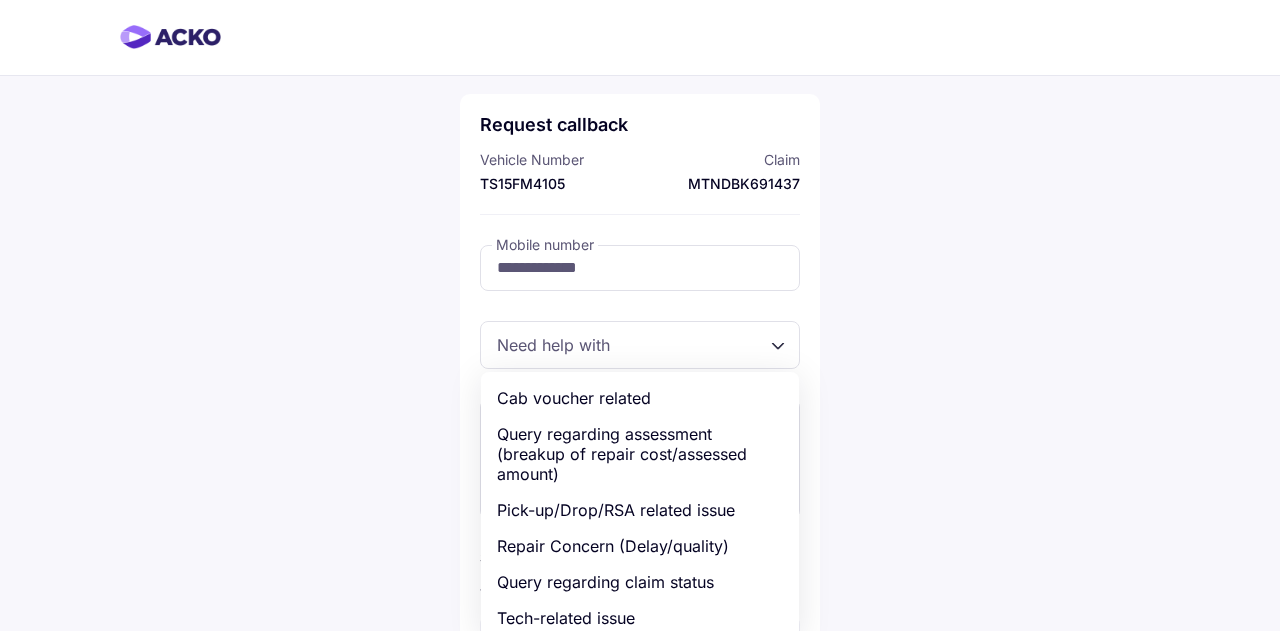 click on "**********" at bounding box center (640, 520) 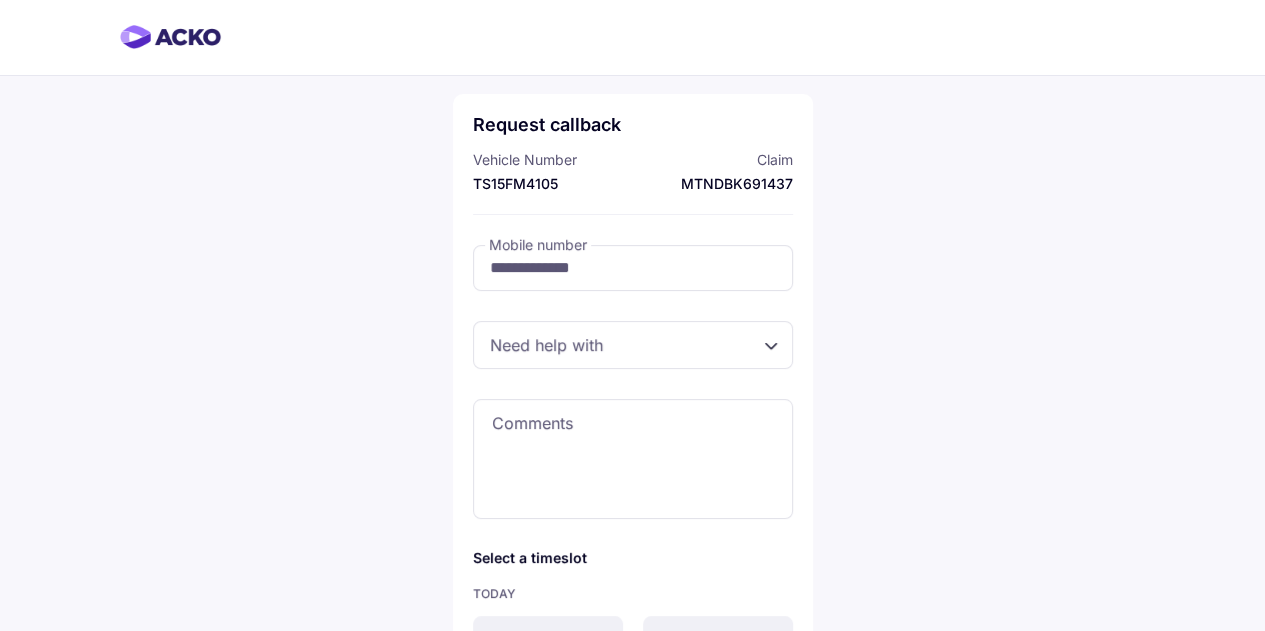 click at bounding box center (633, 345) 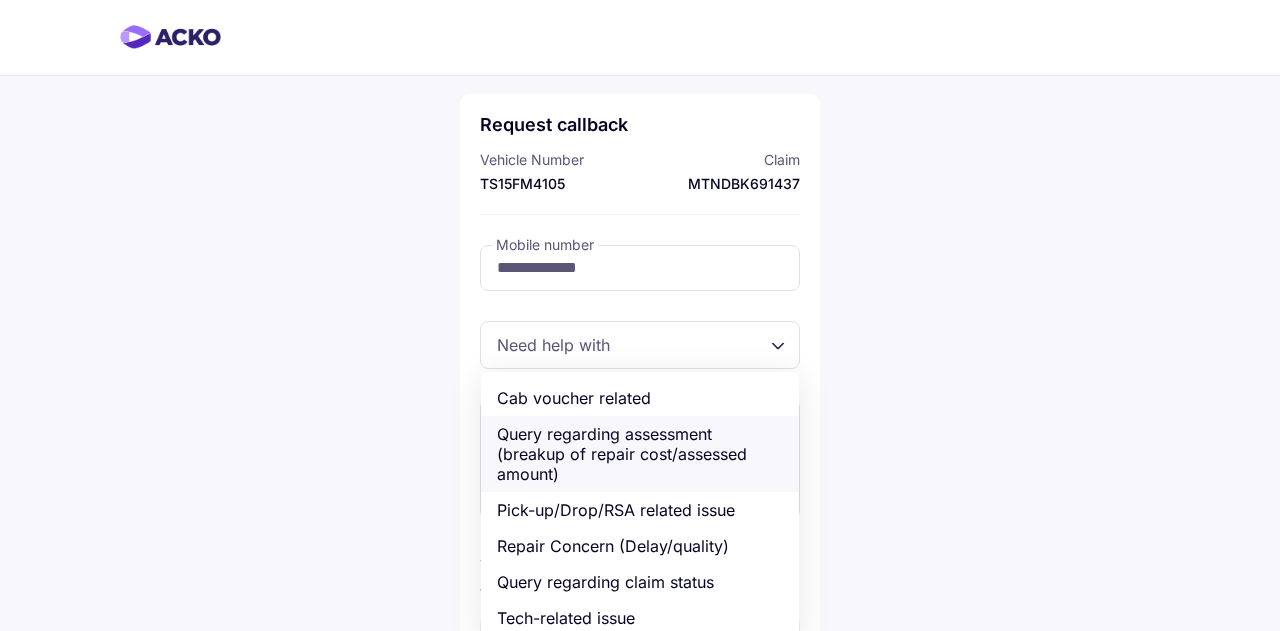 click on "Query regarding assessment (breakup of repair cost/assessed amount)" at bounding box center (640, 454) 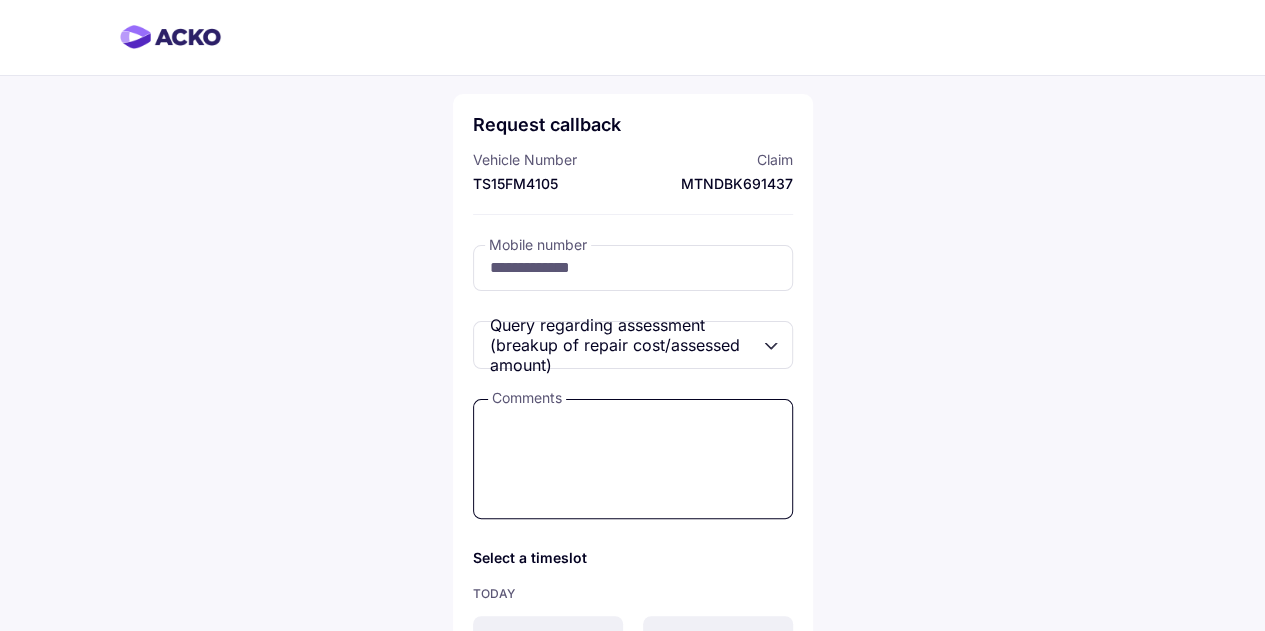 click at bounding box center (633, 459) 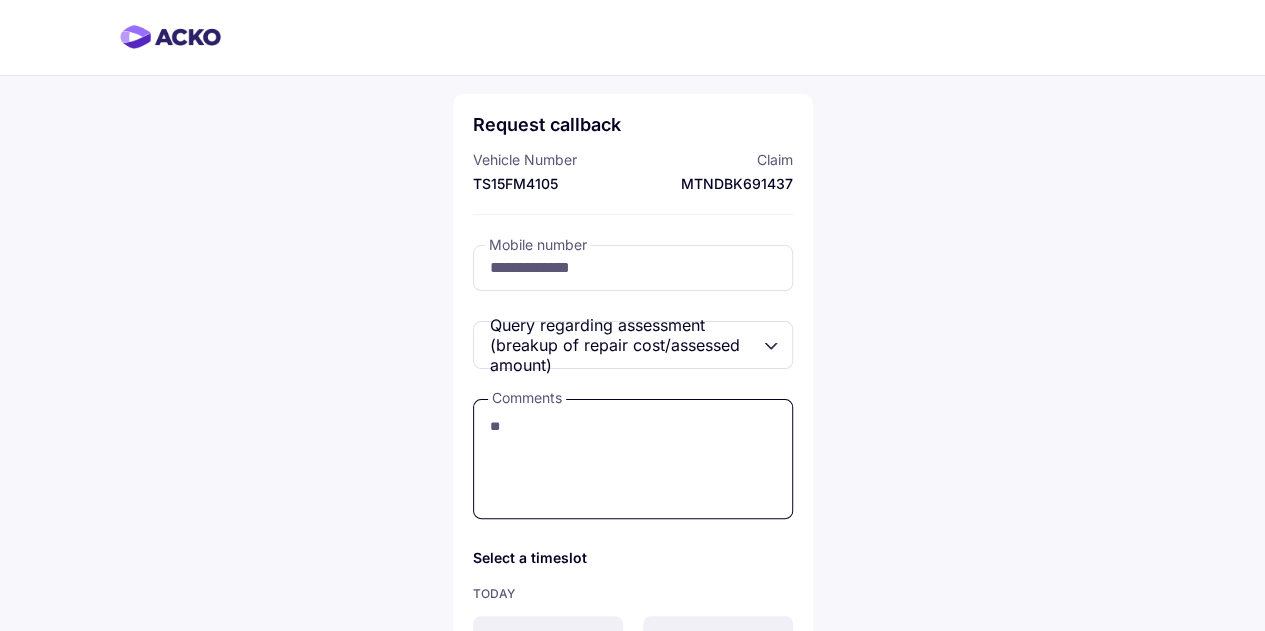 type on "*" 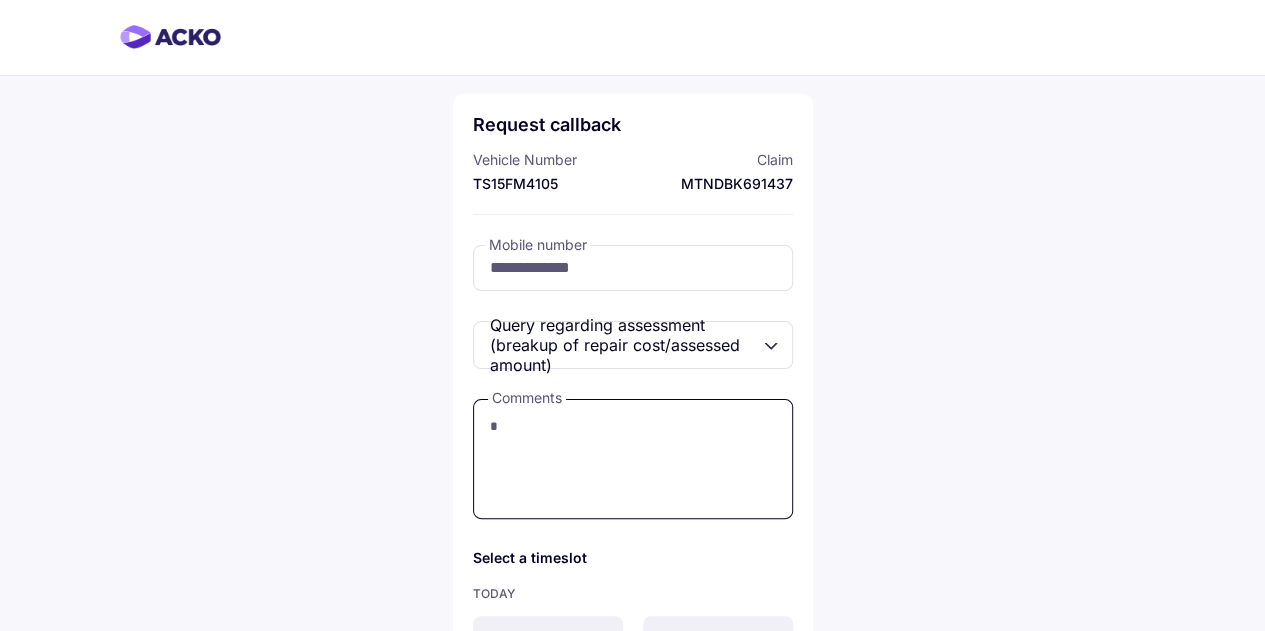 type 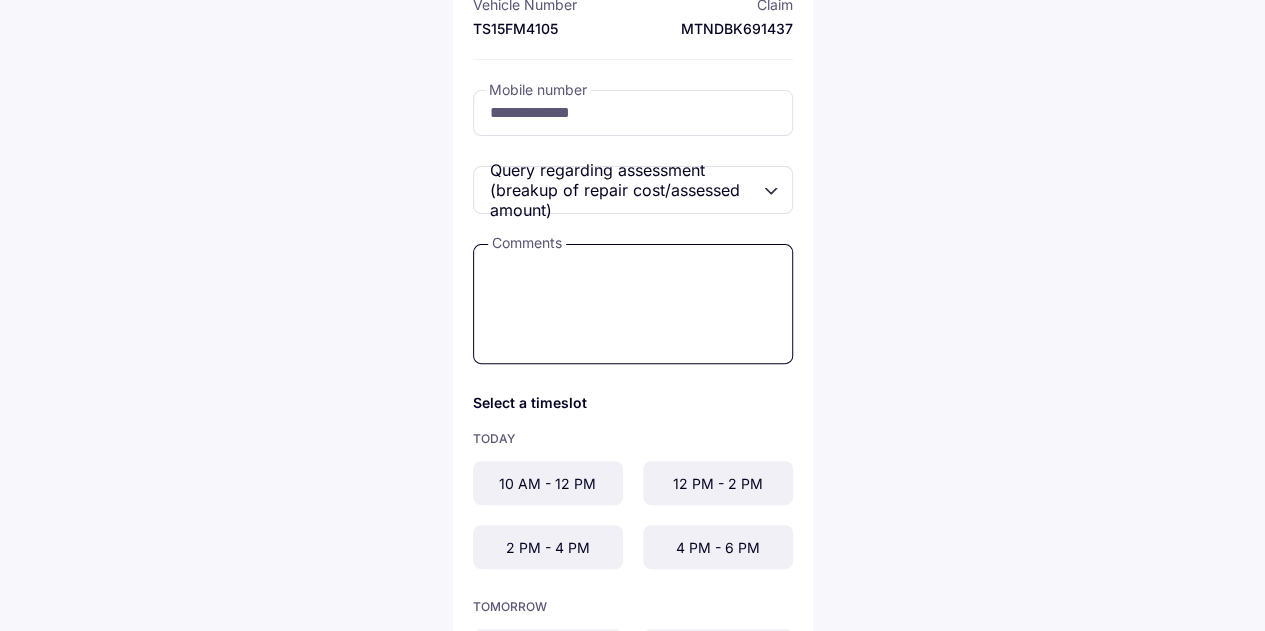scroll, scrollTop: 200, scrollLeft: 0, axis: vertical 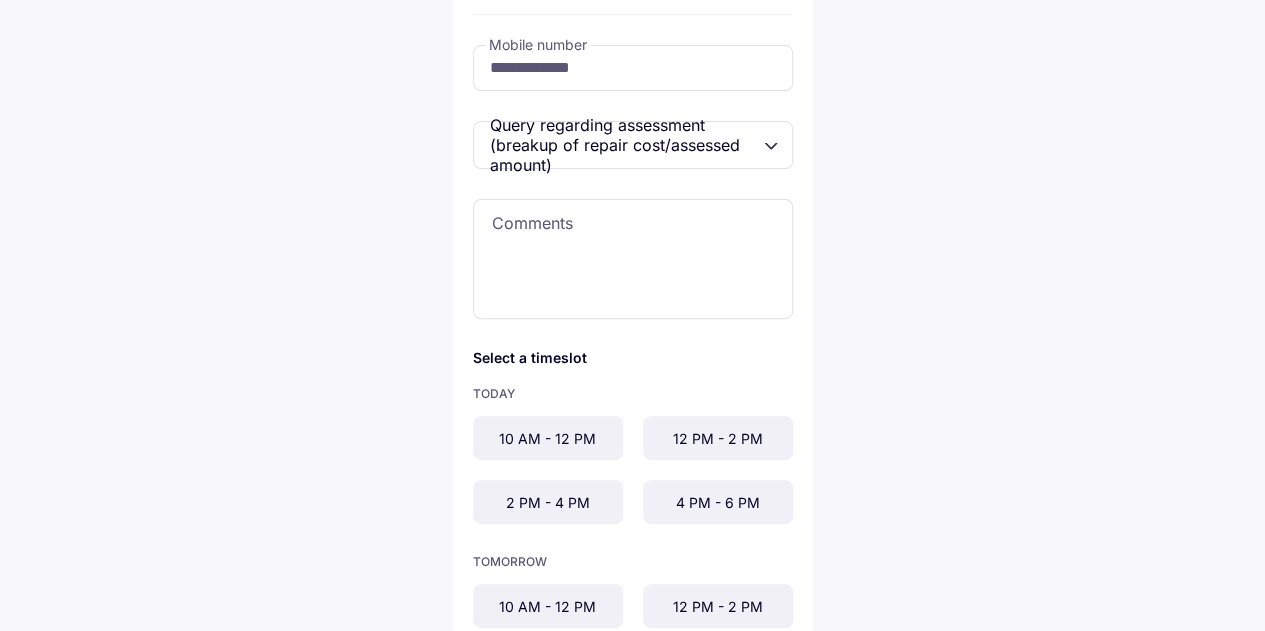 click on "10 AM - 12 PM" at bounding box center (548, 438) 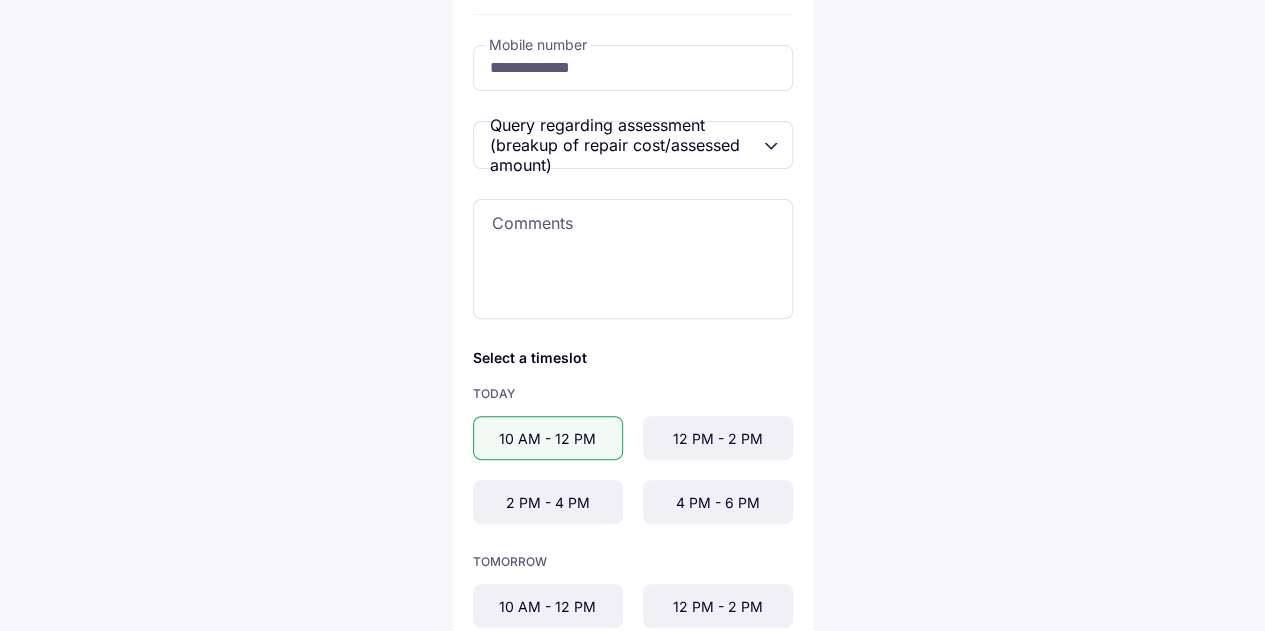 scroll, scrollTop: 300, scrollLeft: 0, axis: vertical 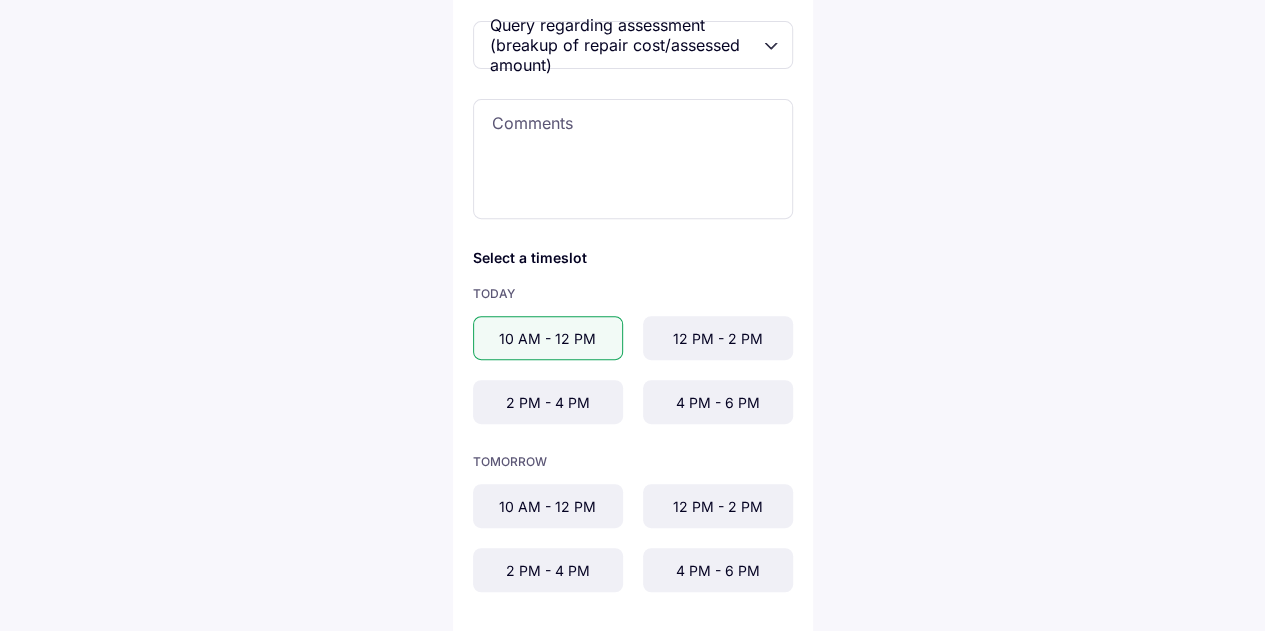 click on "12 PM - 2 PM" at bounding box center [718, 338] 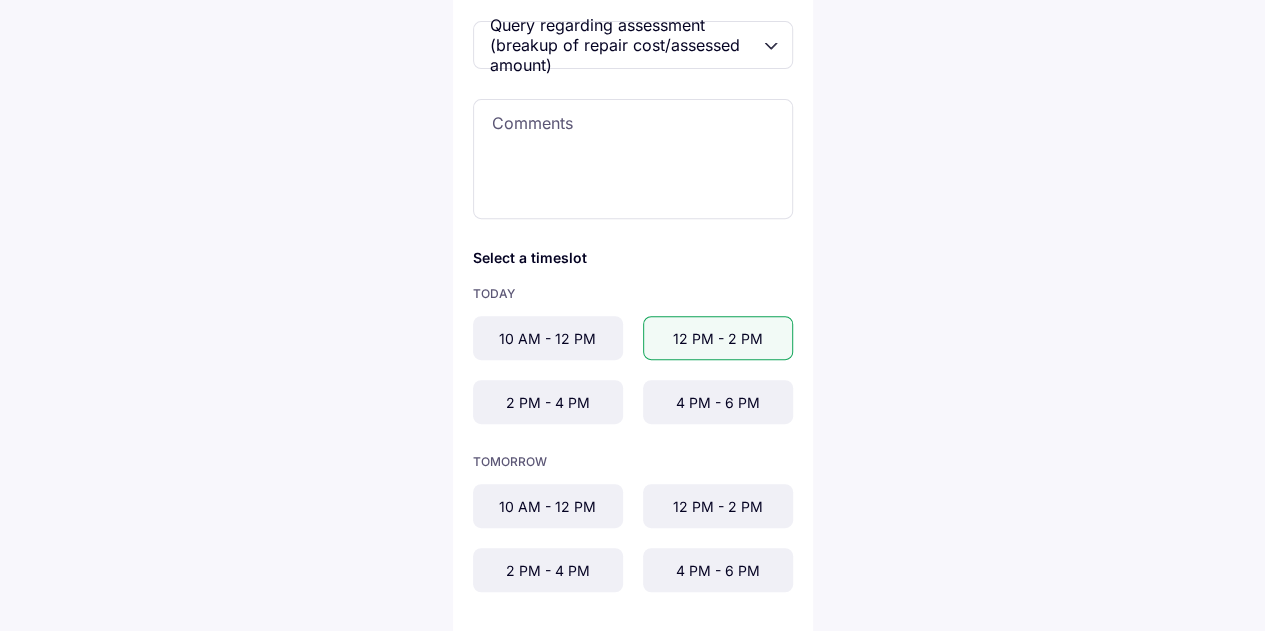 click on "10 AM - 12 PM" at bounding box center (548, 338) 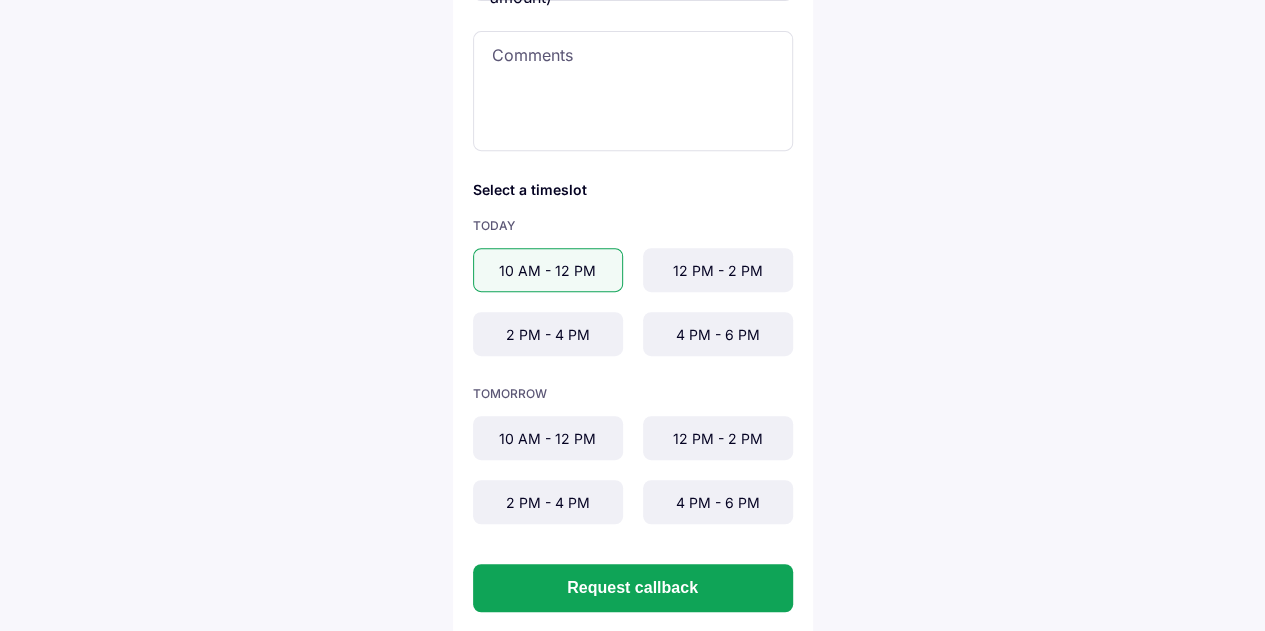 scroll, scrollTop: 400, scrollLeft: 0, axis: vertical 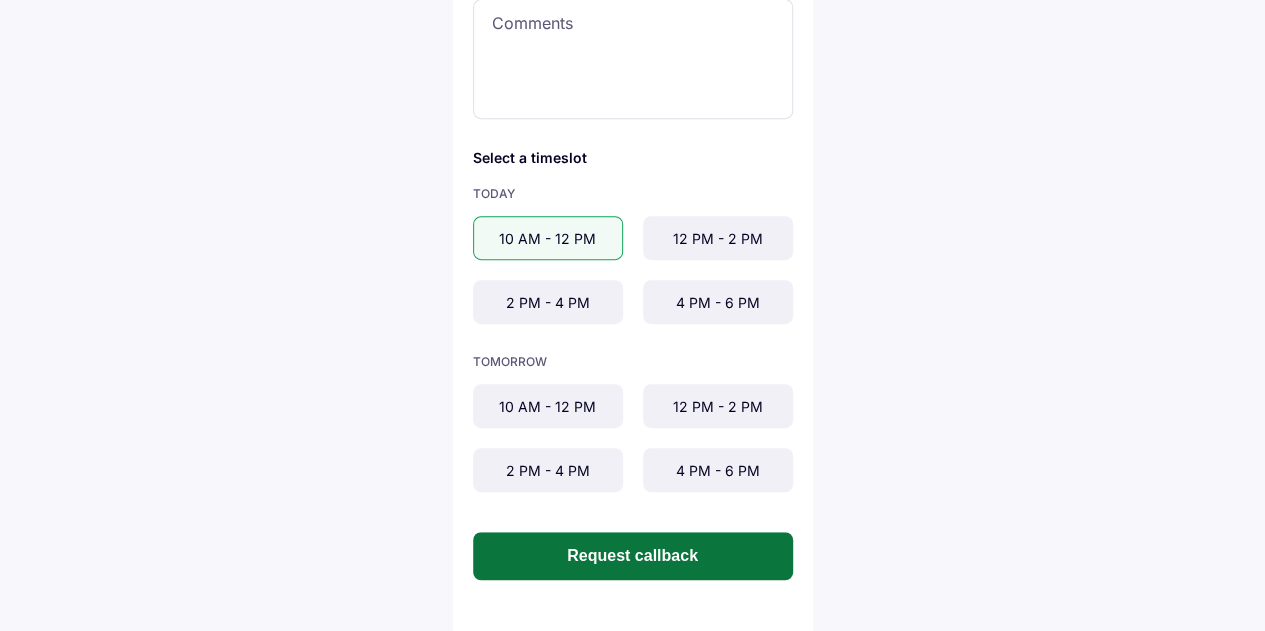 click on "Request callback" at bounding box center (633, 556) 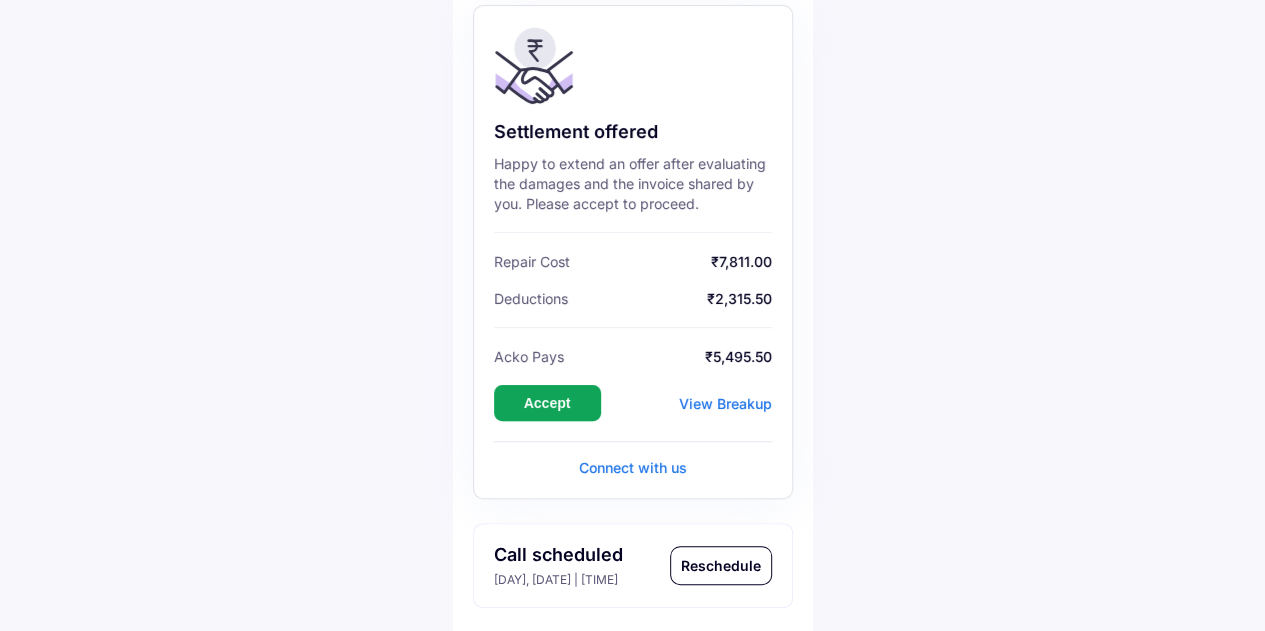scroll, scrollTop: 300, scrollLeft: 0, axis: vertical 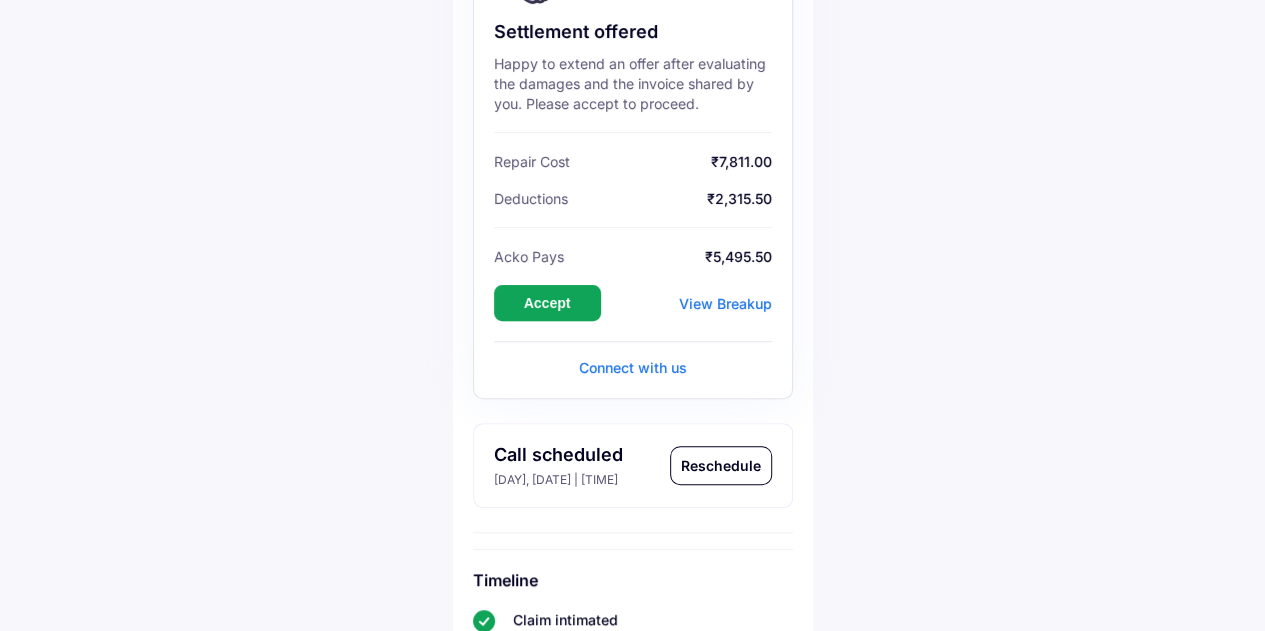 click on "Connect with us" at bounding box center (633, 368) 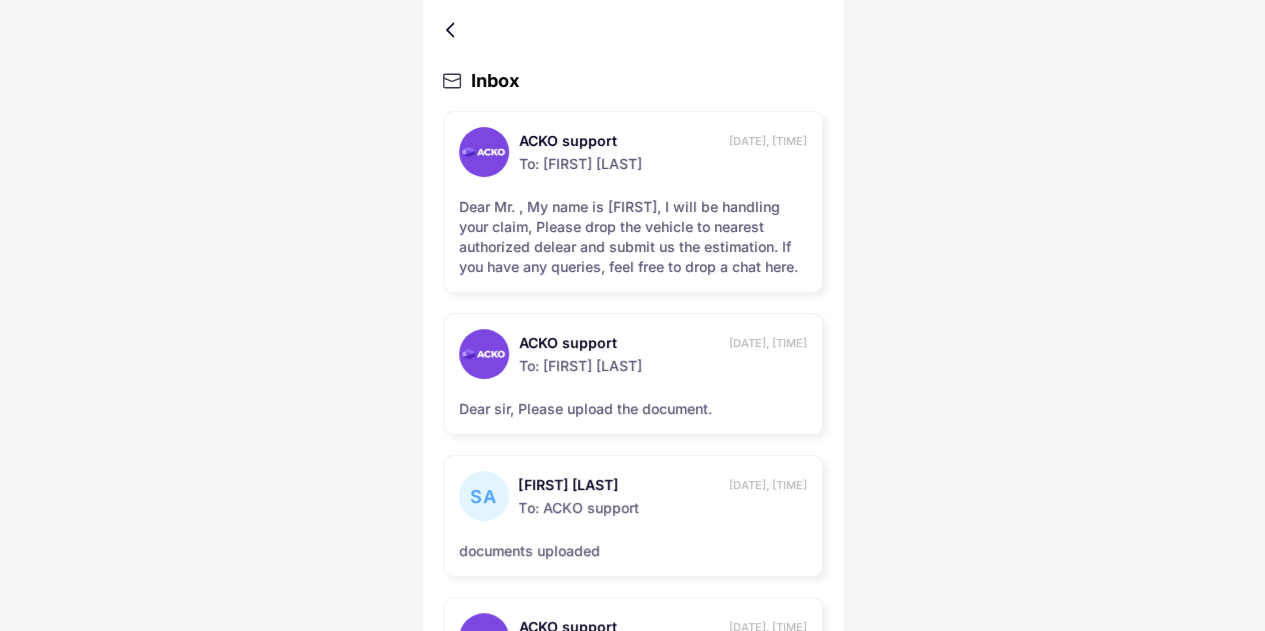 scroll, scrollTop: 186, scrollLeft: 0, axis: vertical 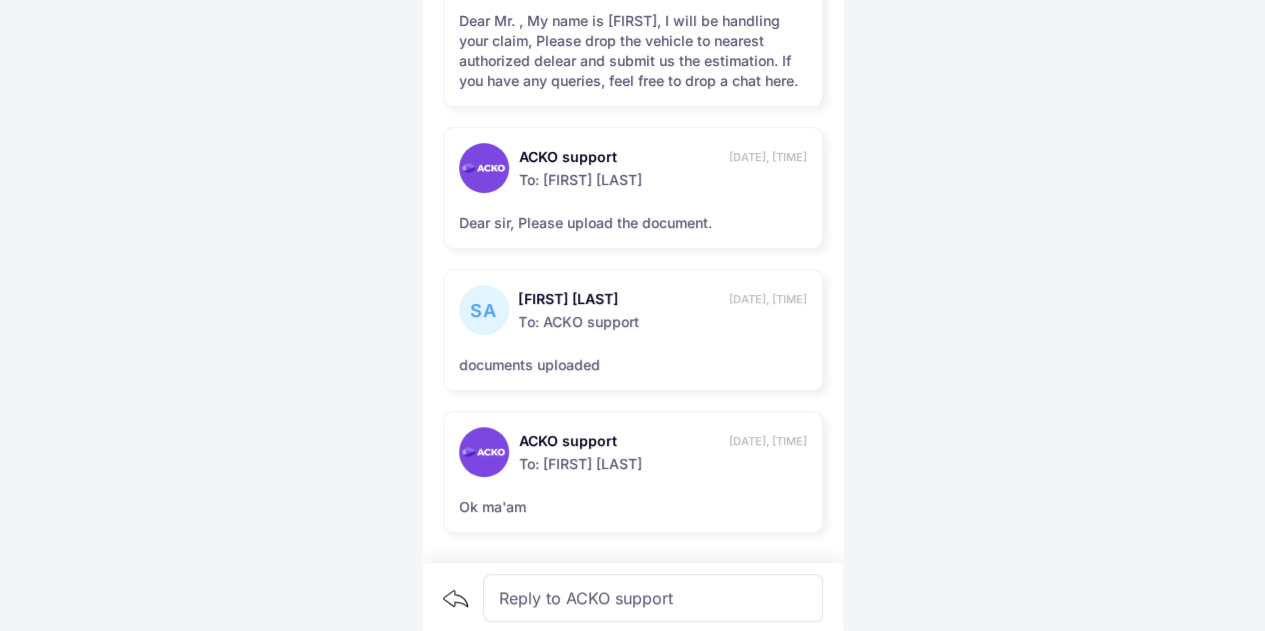 click on "Reply to ACKO support" at bounding box center [653, 598] 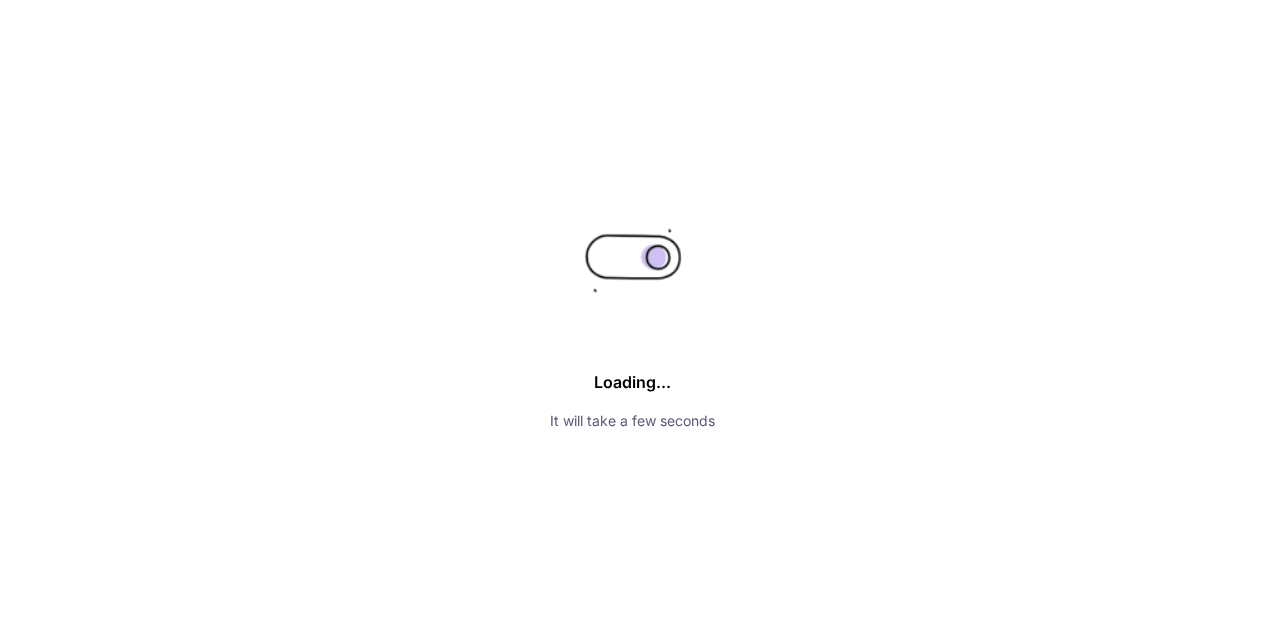 scroll, scrollTop: 0, scrollLeft: 0, axis: both 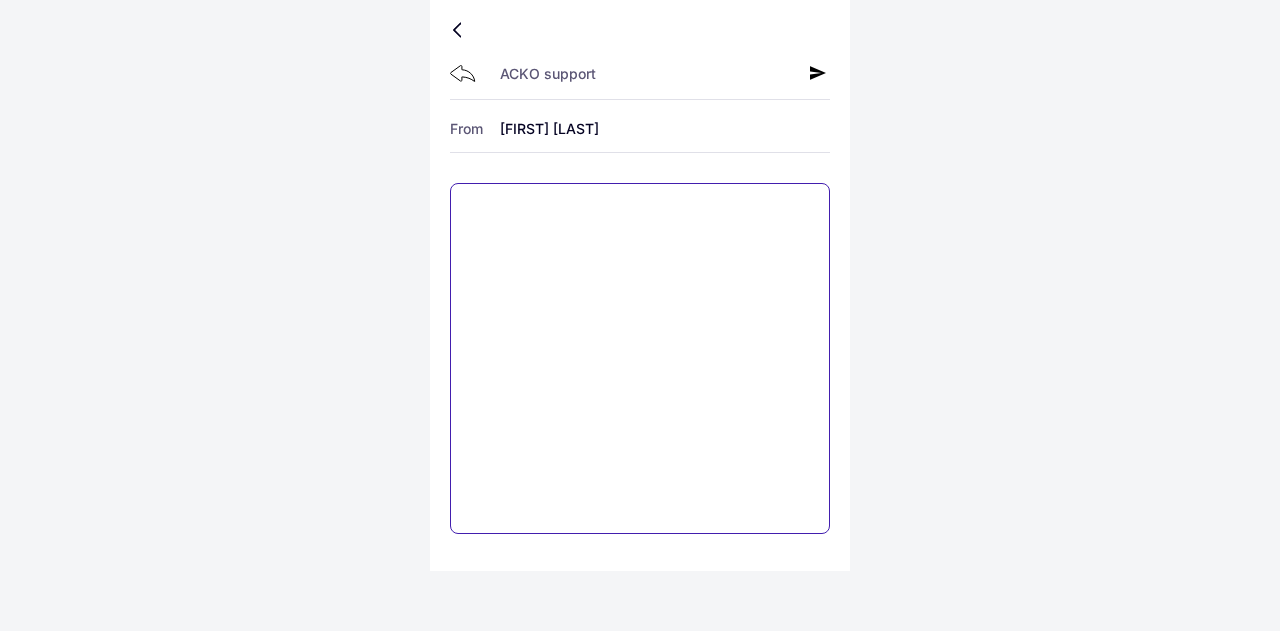 click at bounding box center (640, 358) 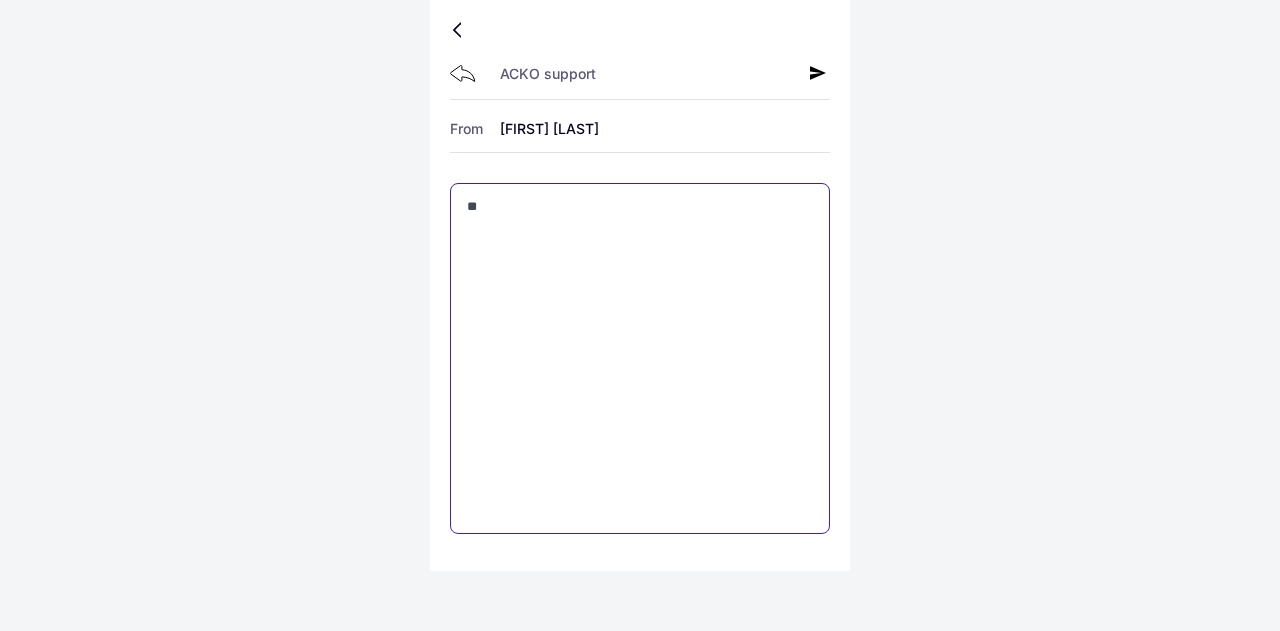 type on "*" 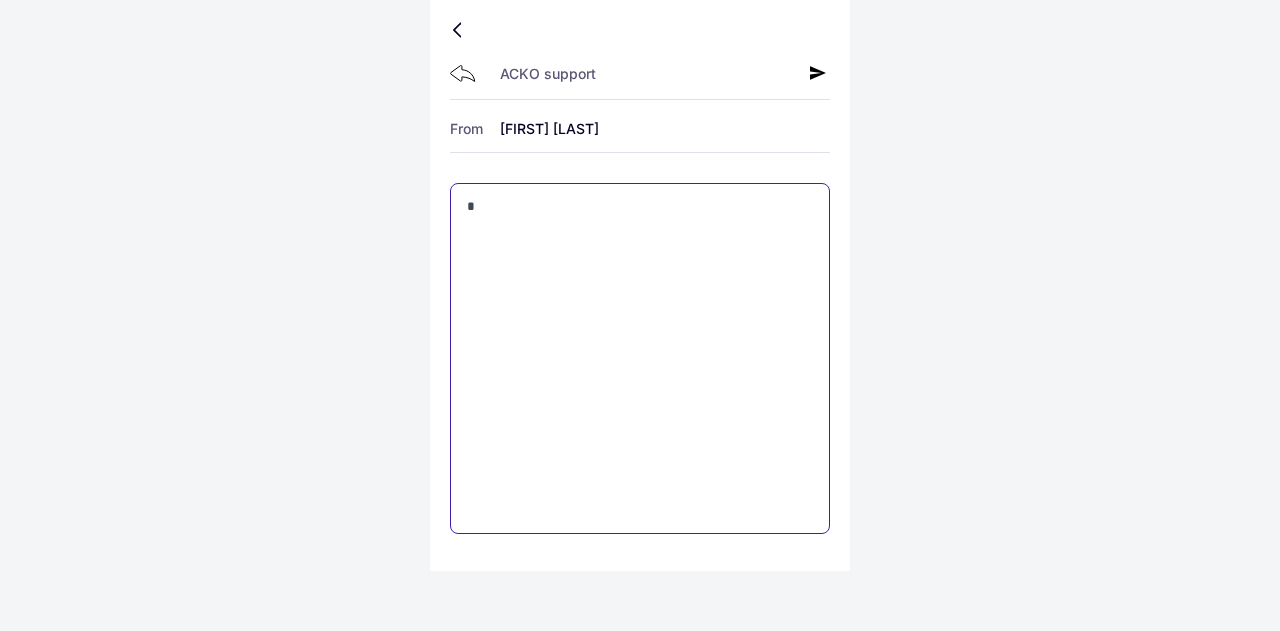 type 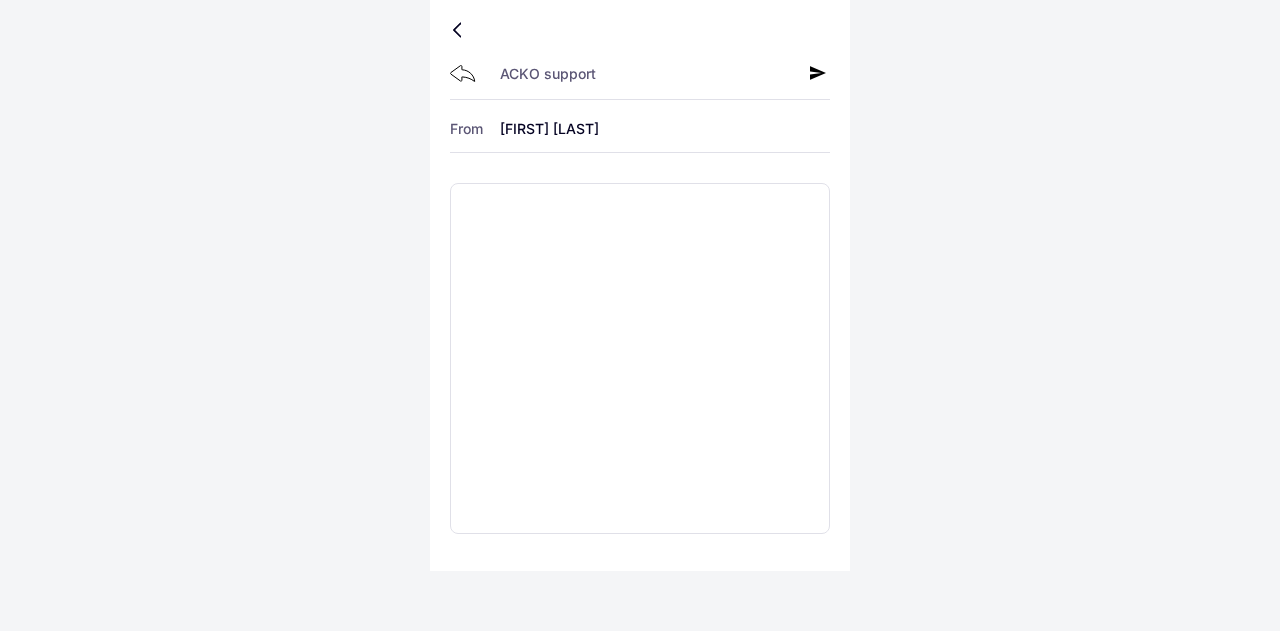 click at bounding box center [640, 30] 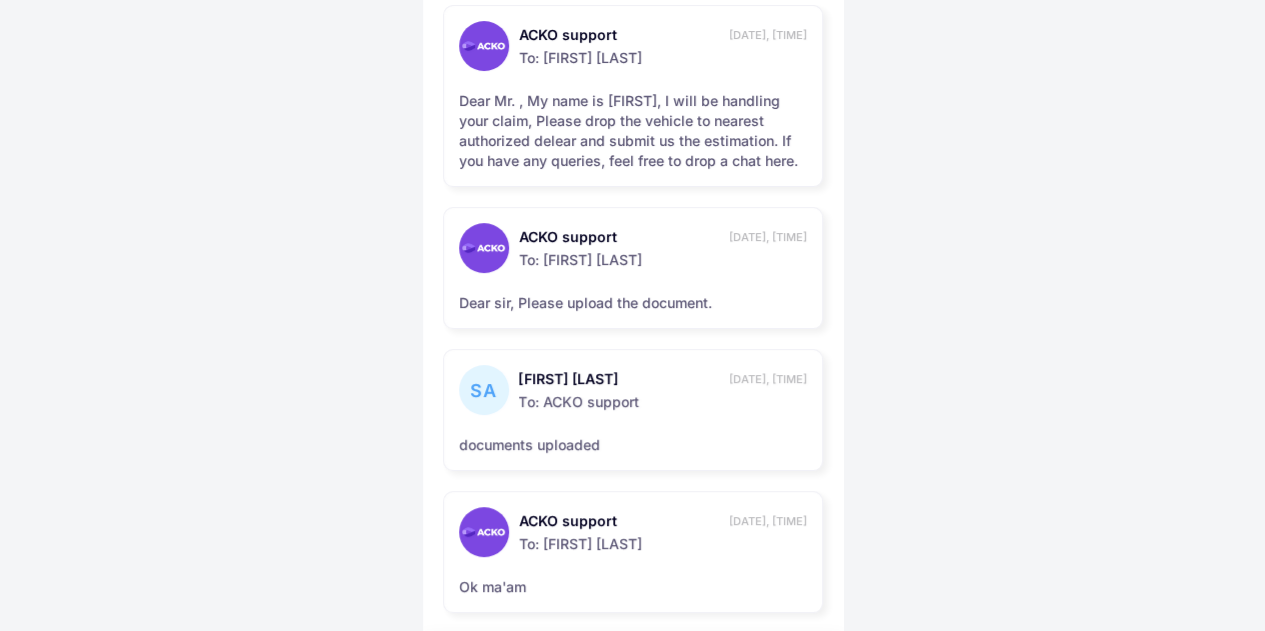 scroll, scrollTop: 186, scrollLeft: 0, axis: vertical 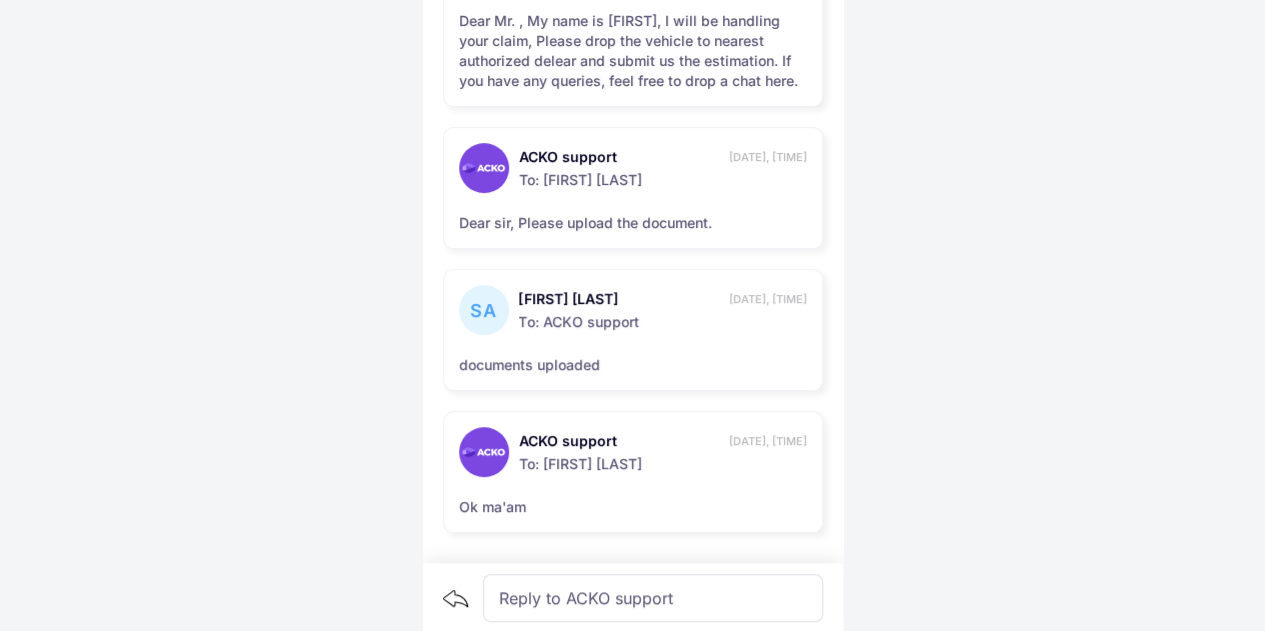 click at bounding box center [641, 595] 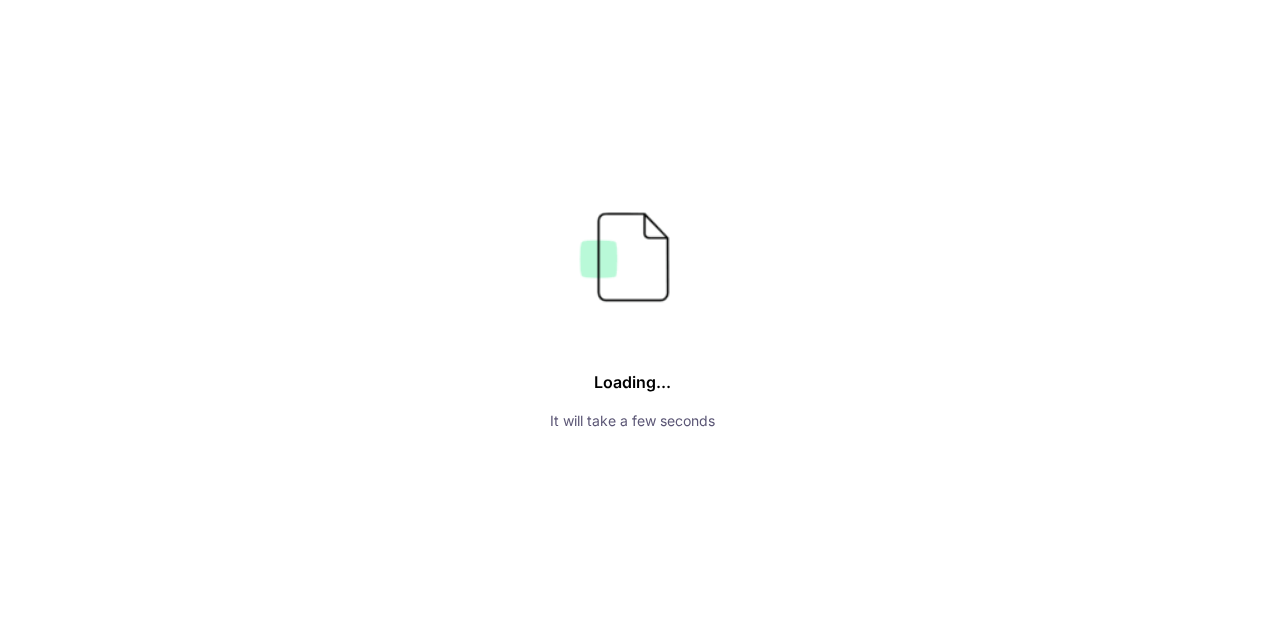 scroll, scrollTop: 0, scrollLeft: 0, axis: both 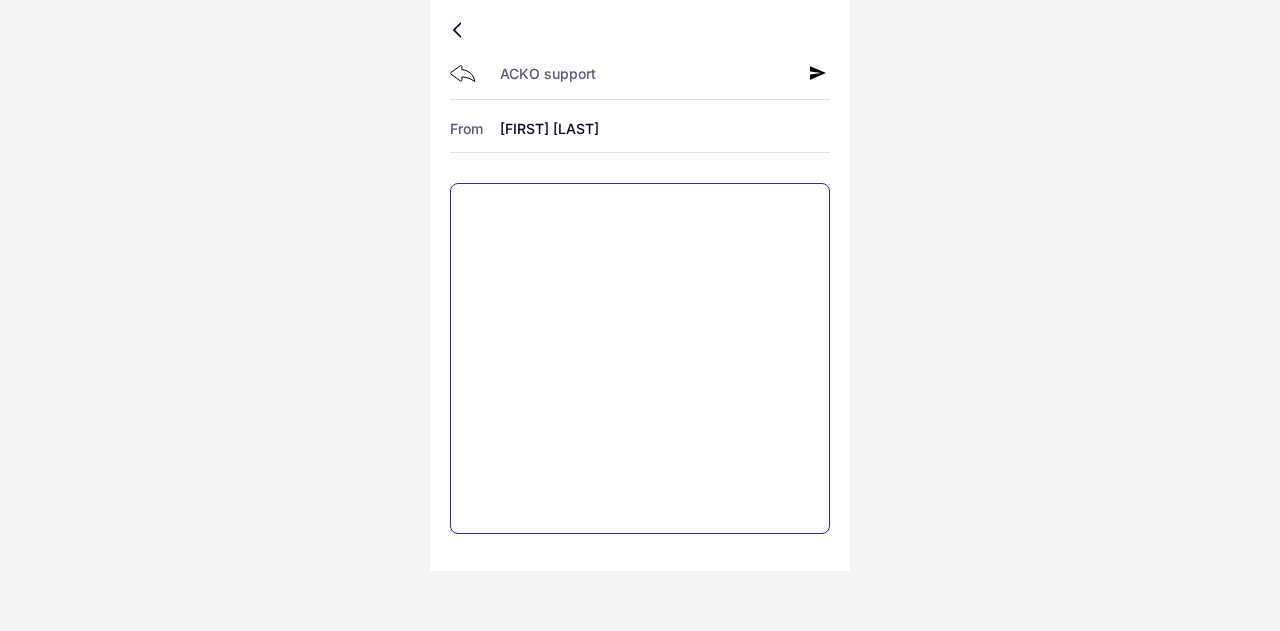 click at bounding box center [640, 358] 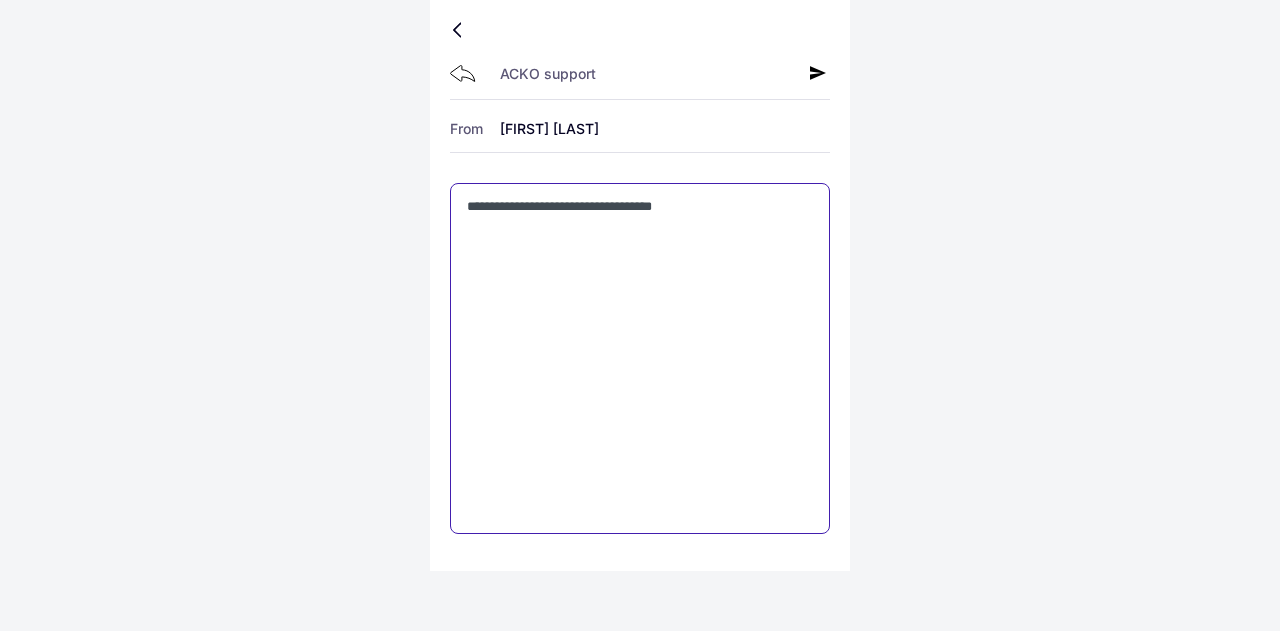 type on "**********" 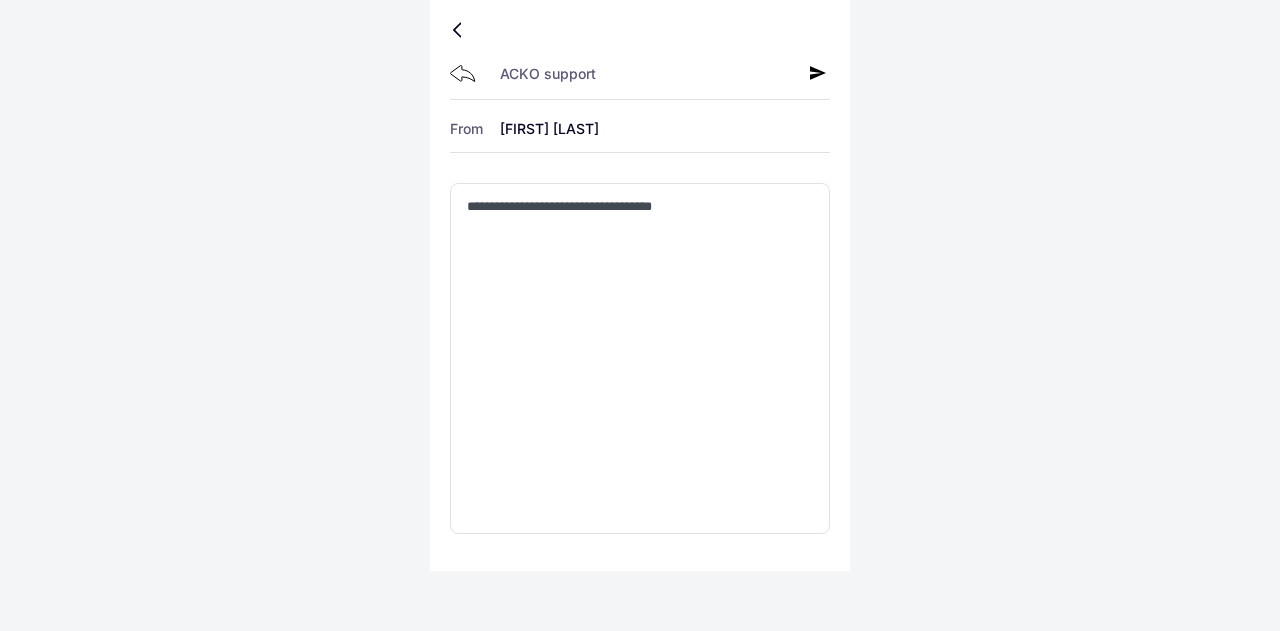 click 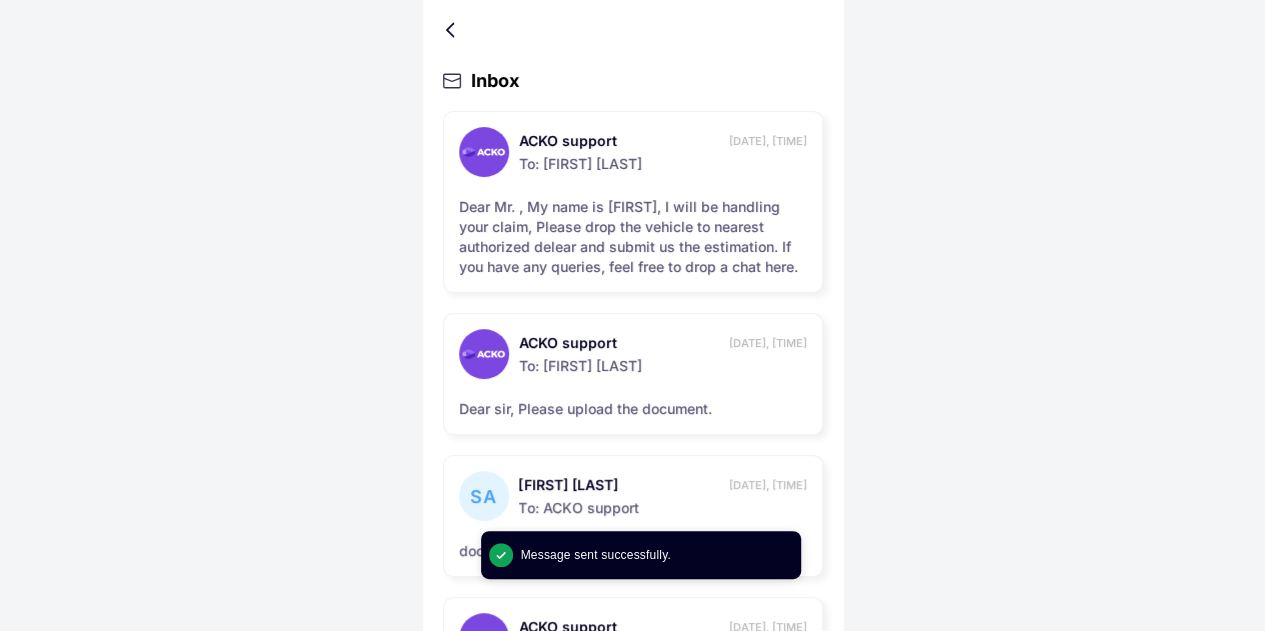 scroll, scrollTop: 327, scrollLeft: 0, axis: vertical 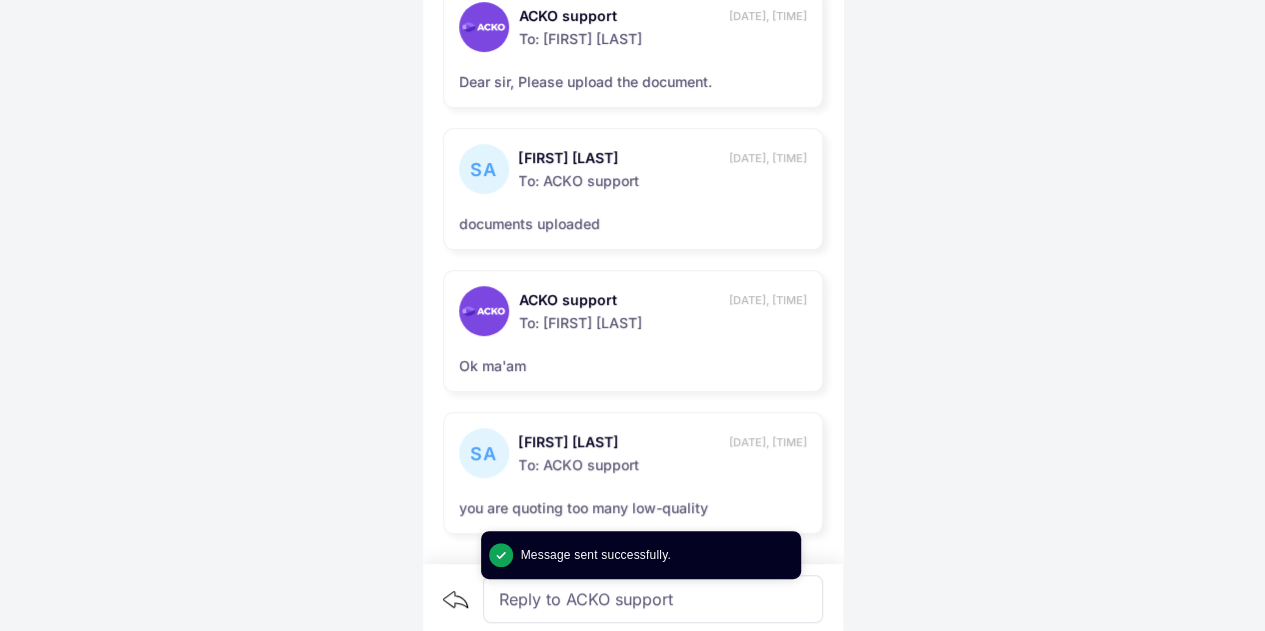 click on "Inbox ACKO support [DATE], [TIME] To: [EMAIL] Dear Mr. ,
My name is [FIRST], I will be handling your claim, Please drop the vehicle to nearest authorized delear and submit us the estimation. If you have any queries, feel free to drop a chat here. ACKO support [DATE], [TIME] To: [EMAIL] Dear sir,
Please upload the document. SA [FIRST] [LAST] [DATE], [TIME] To: ACKO support documents uploaded ACKO support [DATE], [TIME] To: [EMAIL] Ok ma'am SA [FIRST] [LAST] [DATE], [TIME] To: ACKO support you are quoting too many low-quality Reply to ACKO support Message sent successfully.
Acko Claim Registration" at bounding box center [632, -12] 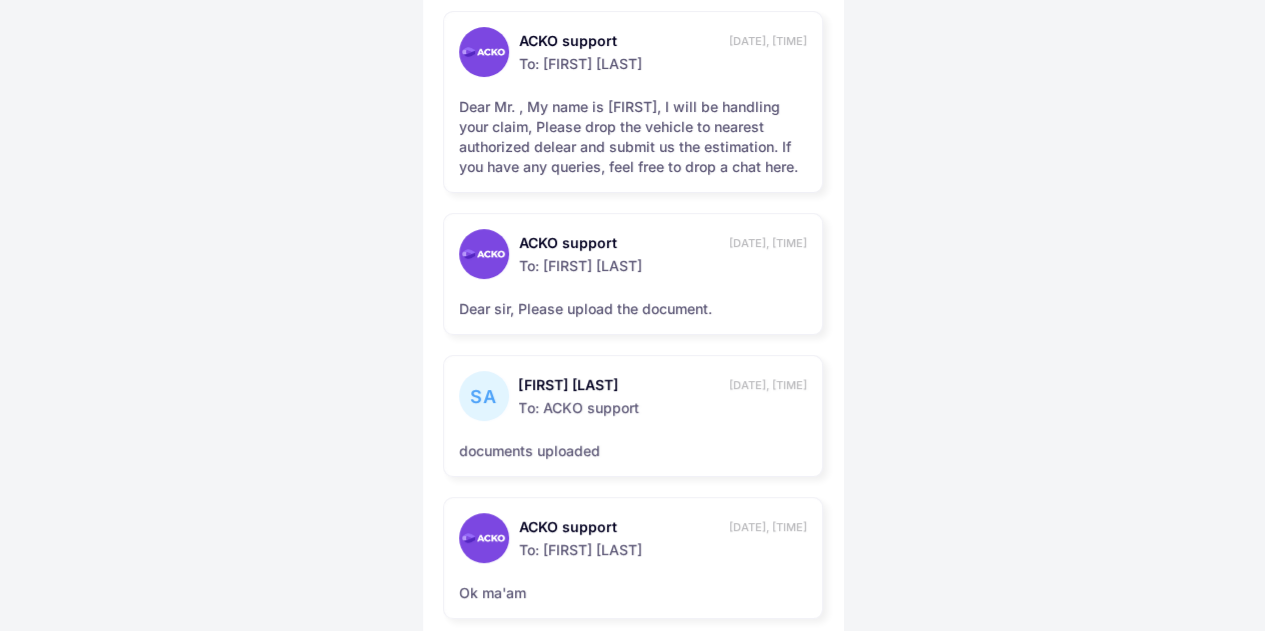 scroll, scrollTop: 0, scrollLeft: 0, axis: both 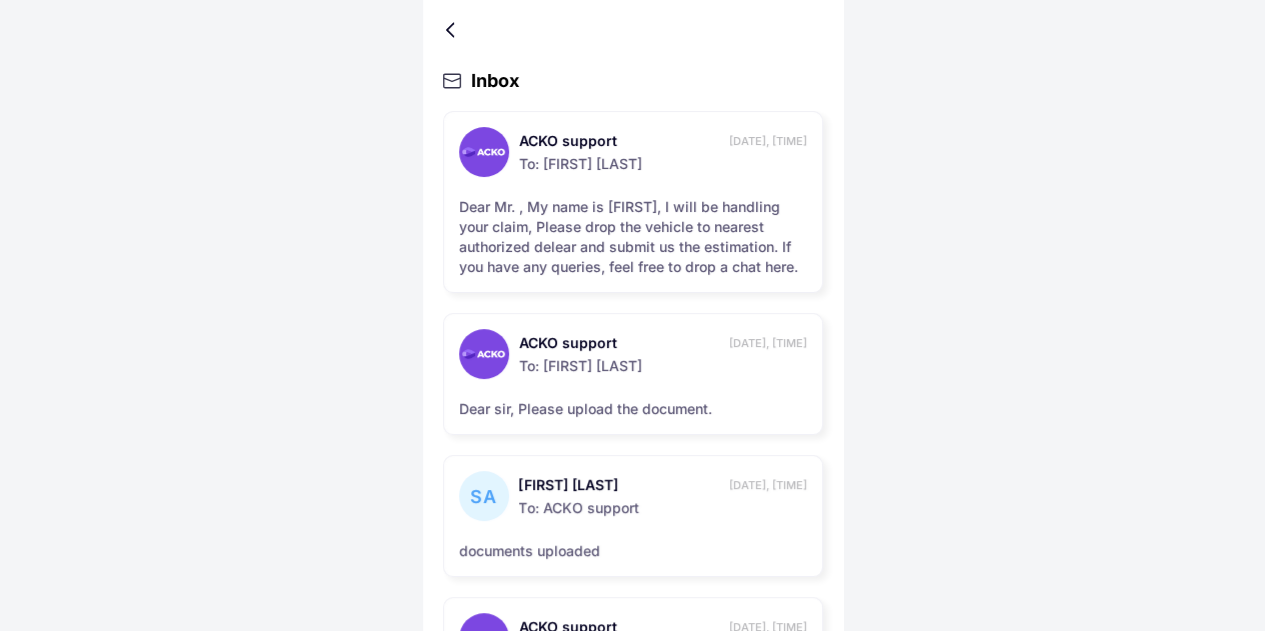 click at bounding box center [454, 30] 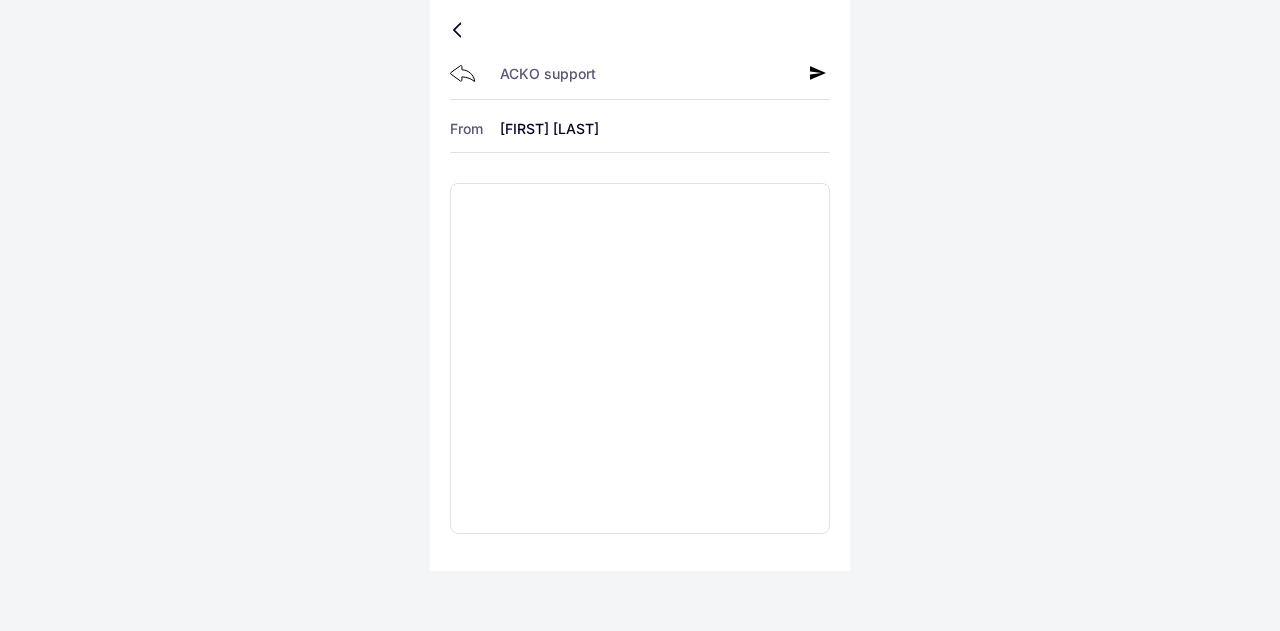click at bounding box center [640, 30] 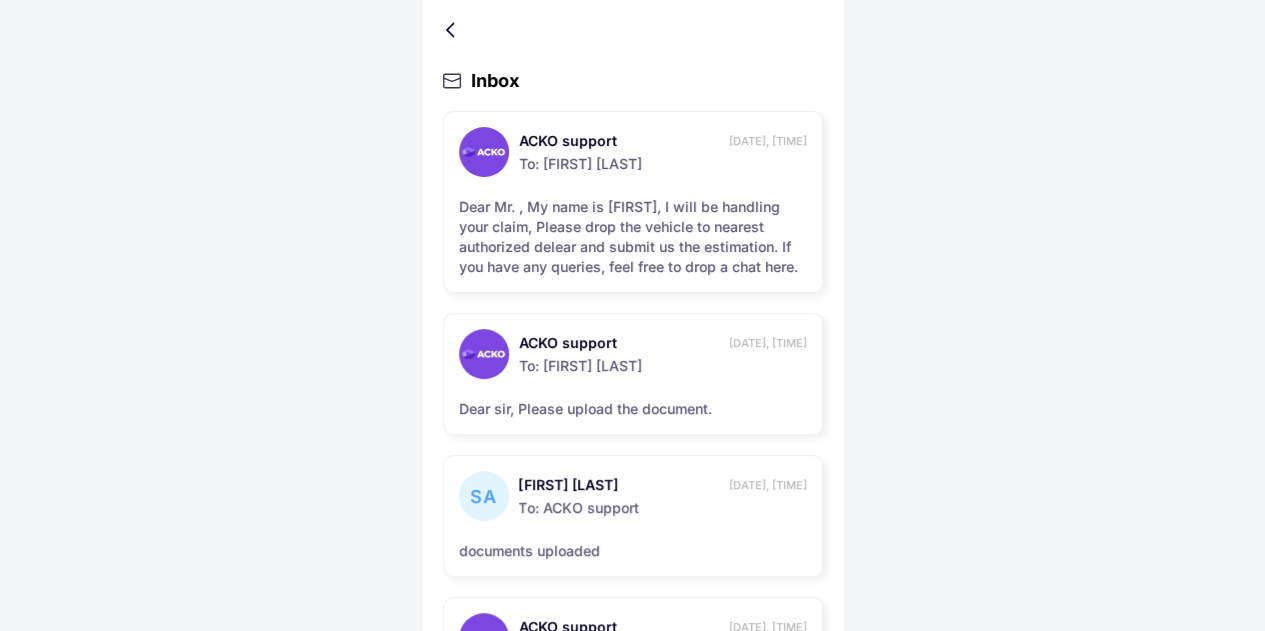 click at bounding box center (454, 30) 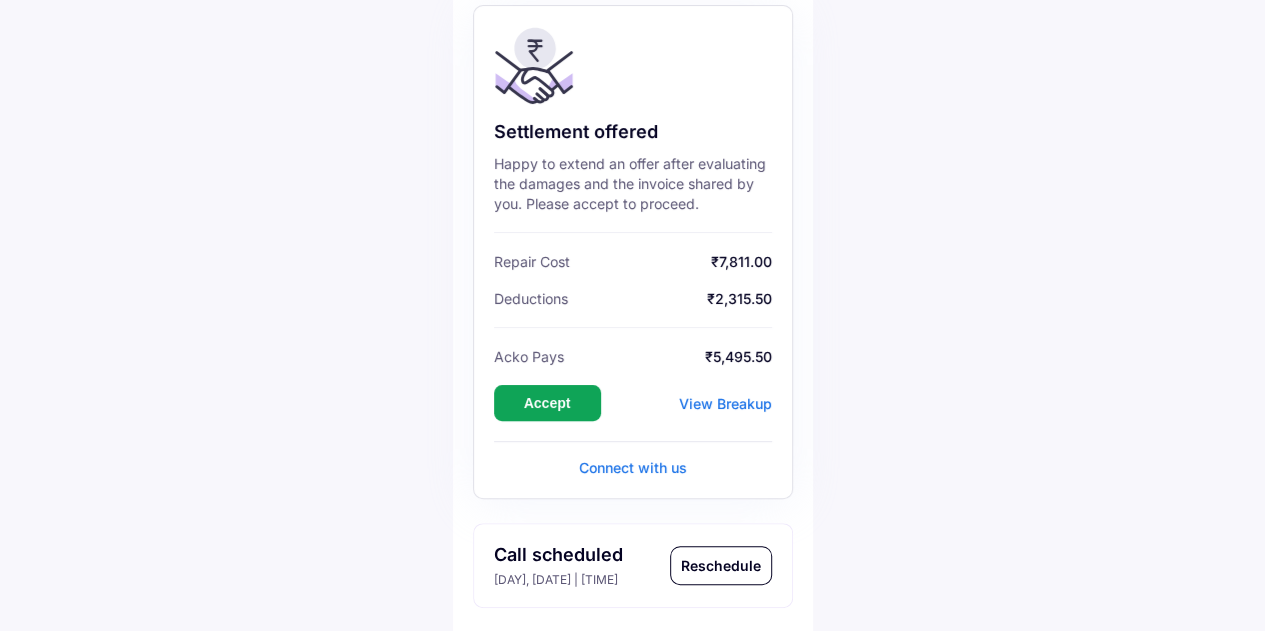 scroll, scrollTop: 0, scrollLeft: 0, axis: both 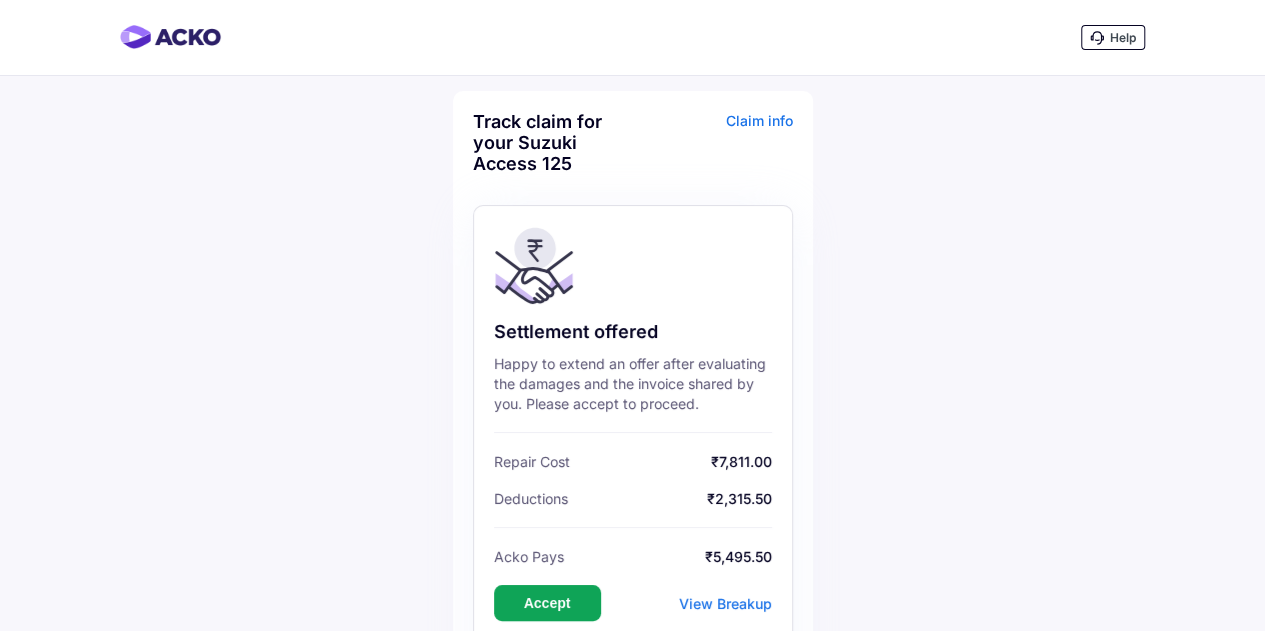 click on "Claim info" at bounding box center [715, 150] 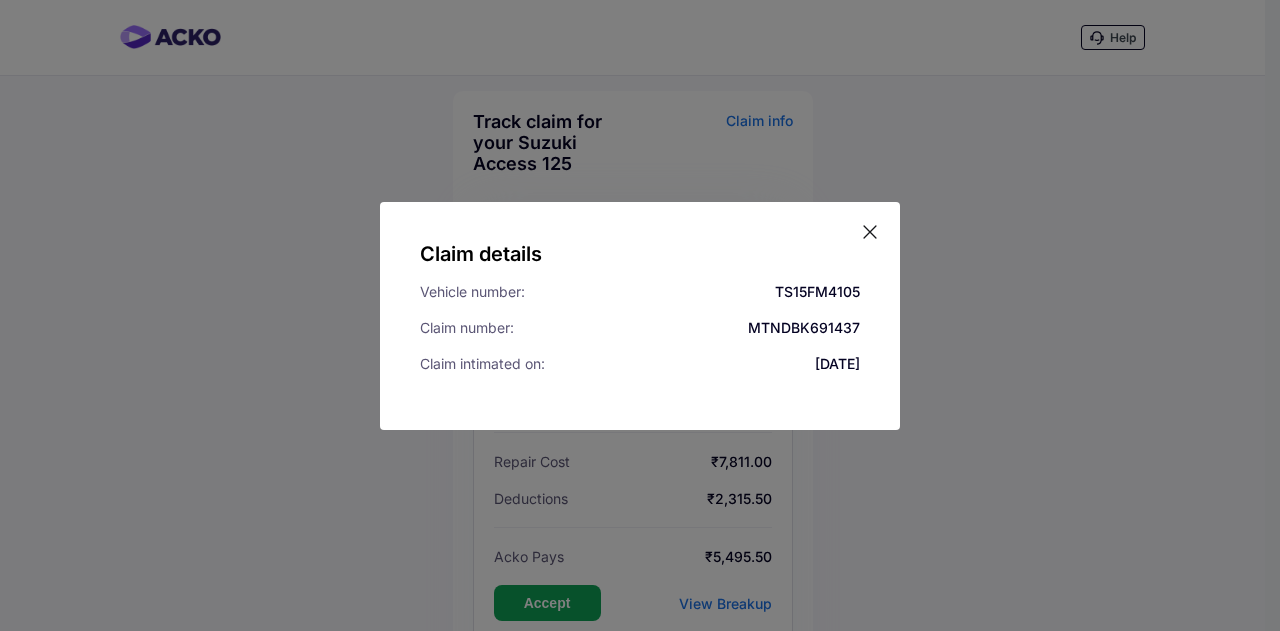 click 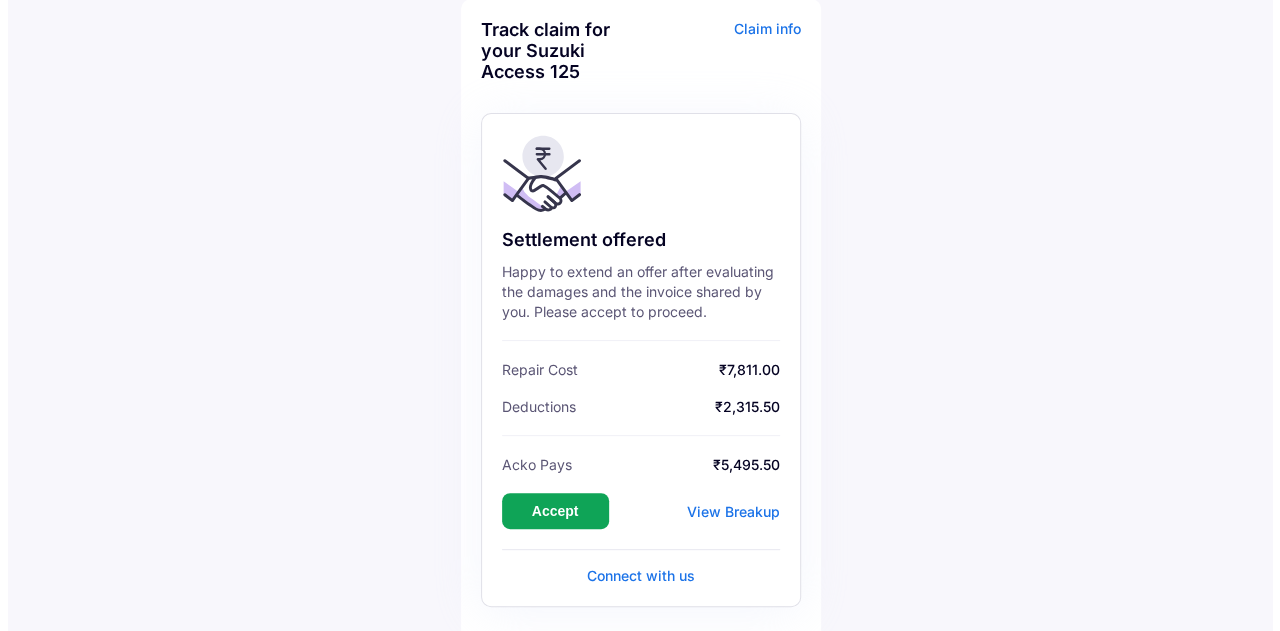 scroll, scrollTop: 200, scrollLeft: 0, axis: vertical 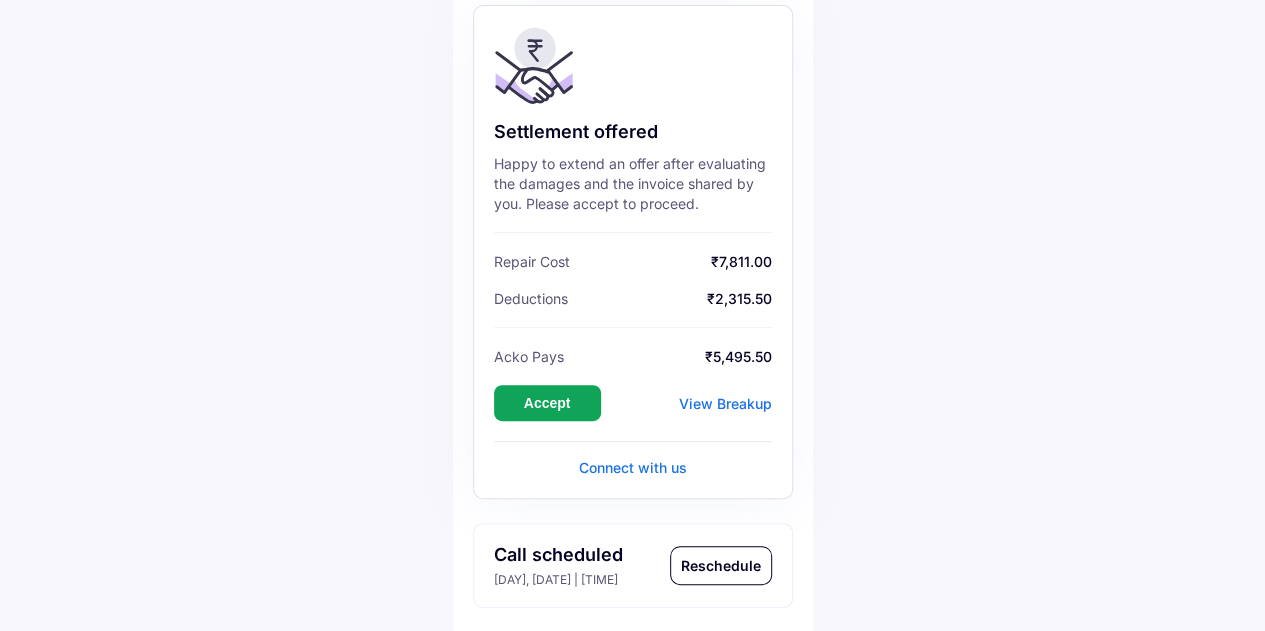 click on "View Breakup" at bounding box center (725, 403) 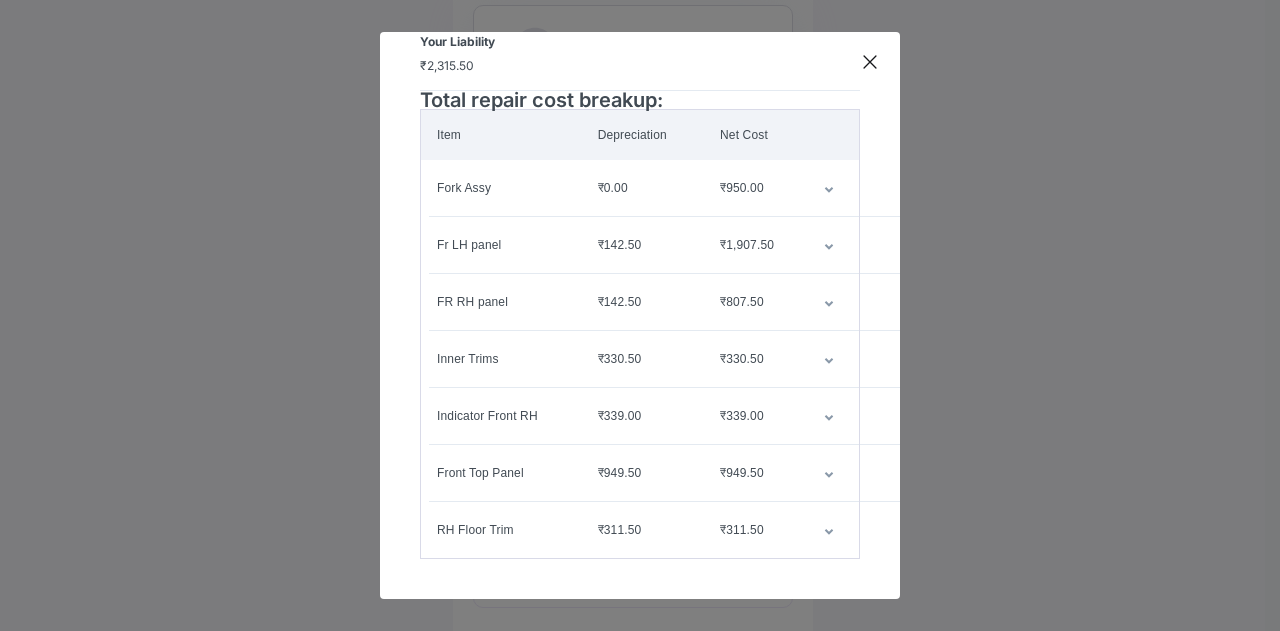 scroll, scrollTop: 0, scrollLeft: 0, axis: both 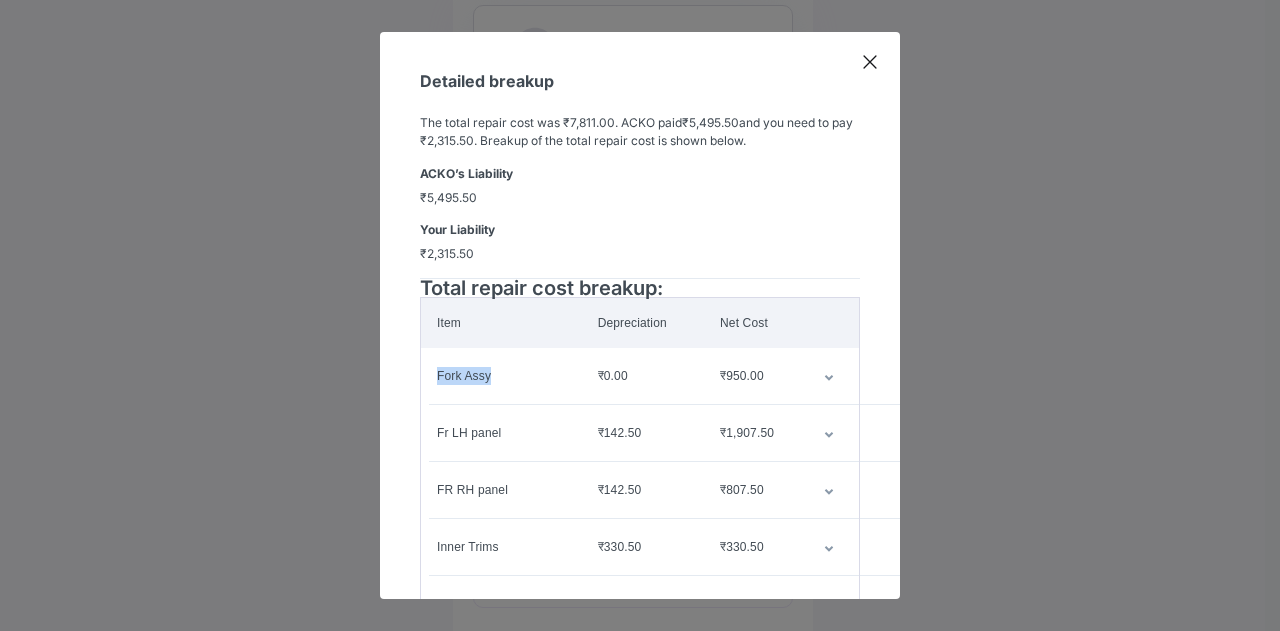 drag, startPoint x: 491, startPoint y: 371, endPoint x: 436, endPoint y: 379, distance: 55.578773 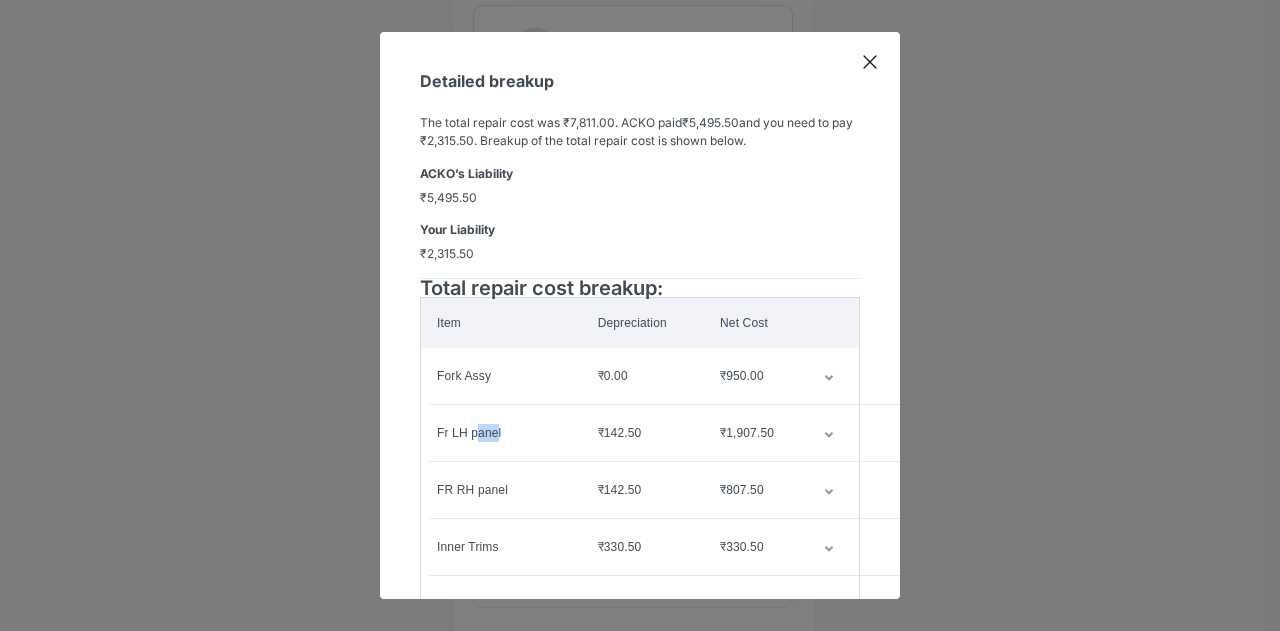 drag, startPoint x: 496, startPoint y: 431, endPoint x: 474, endPoint y: 433, distance: 22.090721 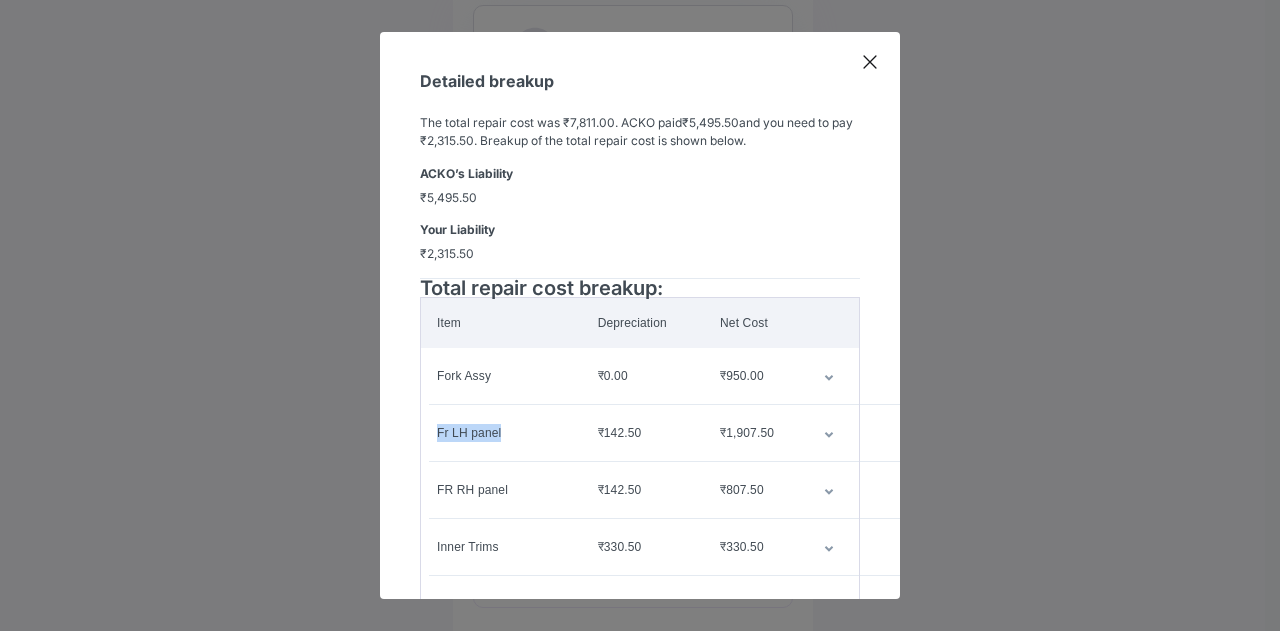 drag, startPoint x: 503, startPoint y: 430, endPoint x: 434, endPoint y: 438, distance: 69.46222 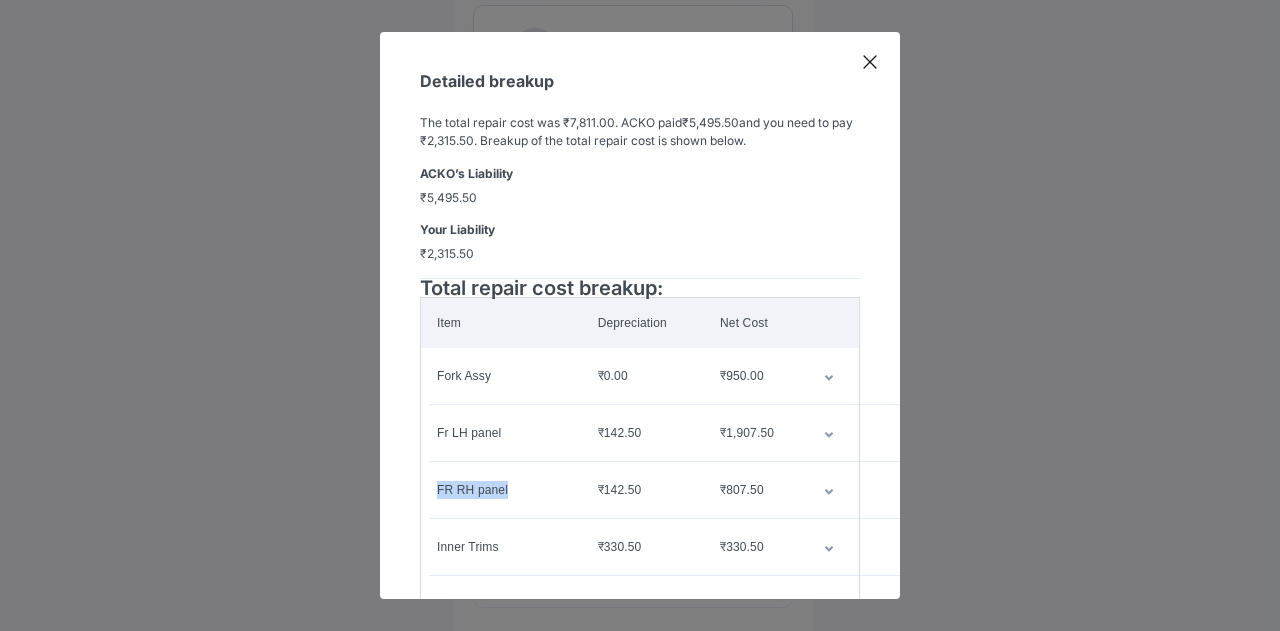 drag, startPoint x: 509, startPoint y: 489, endPoint x: 428, endPoint y: 499, distance: 81.61495 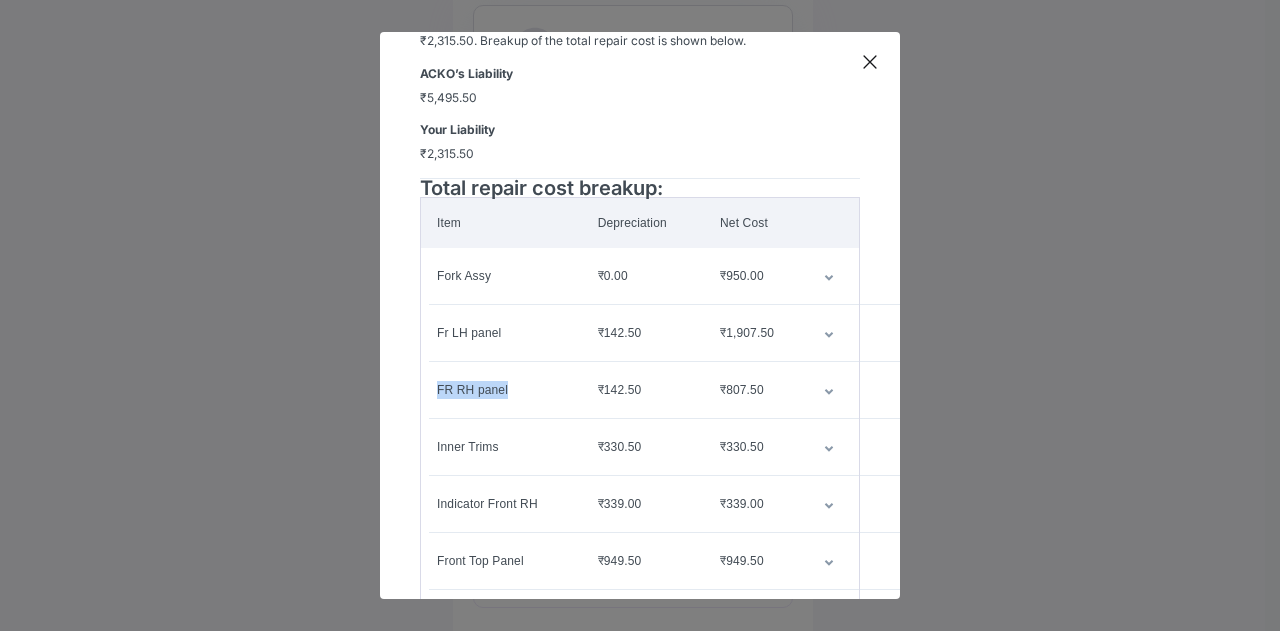 scroll, scrollTop: 198, scrollLeft: 0, axis: vertical 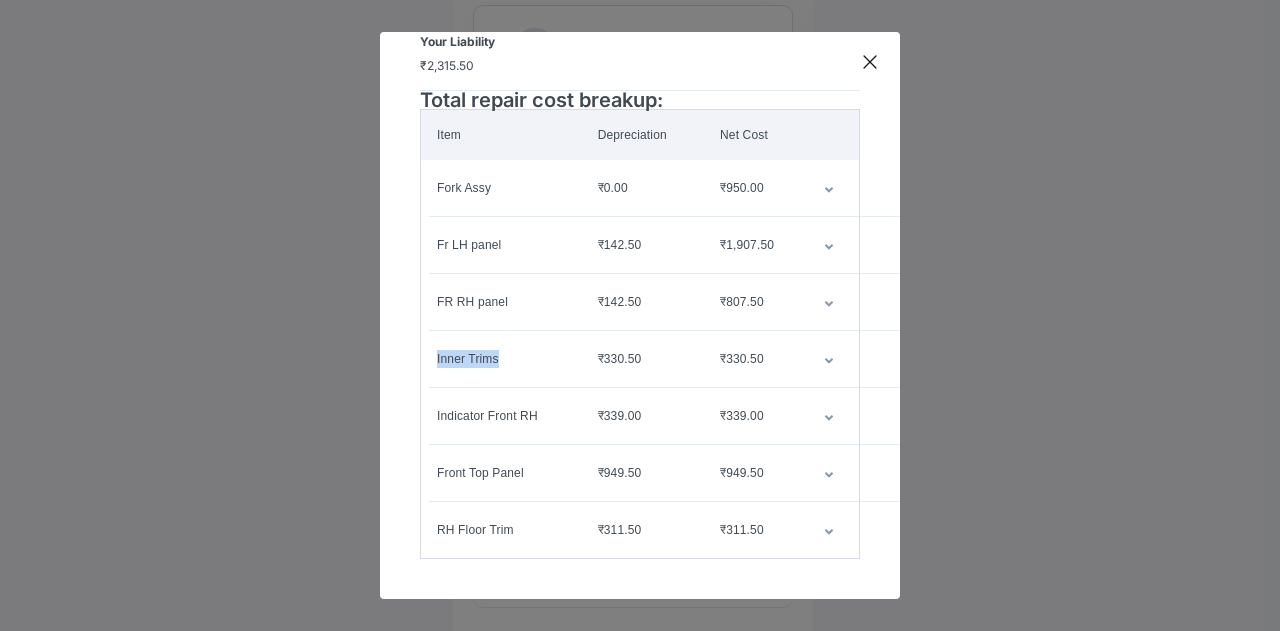 drag, startPoint x: 494, startPoint y: 346, endPoint x: 434, endPoint y: 351, distance: 60.207973 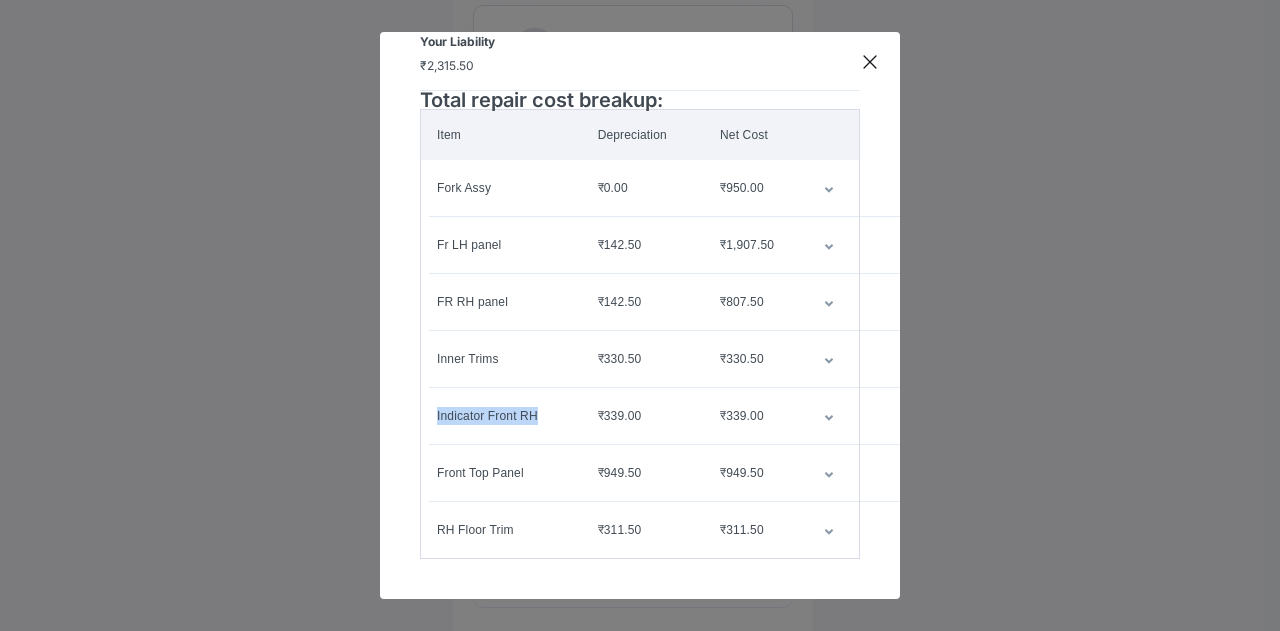 drag, startPoint x: 536, startPoint y: 401, endPoint x: 426, endPoint y: 410, distance: 110.36757 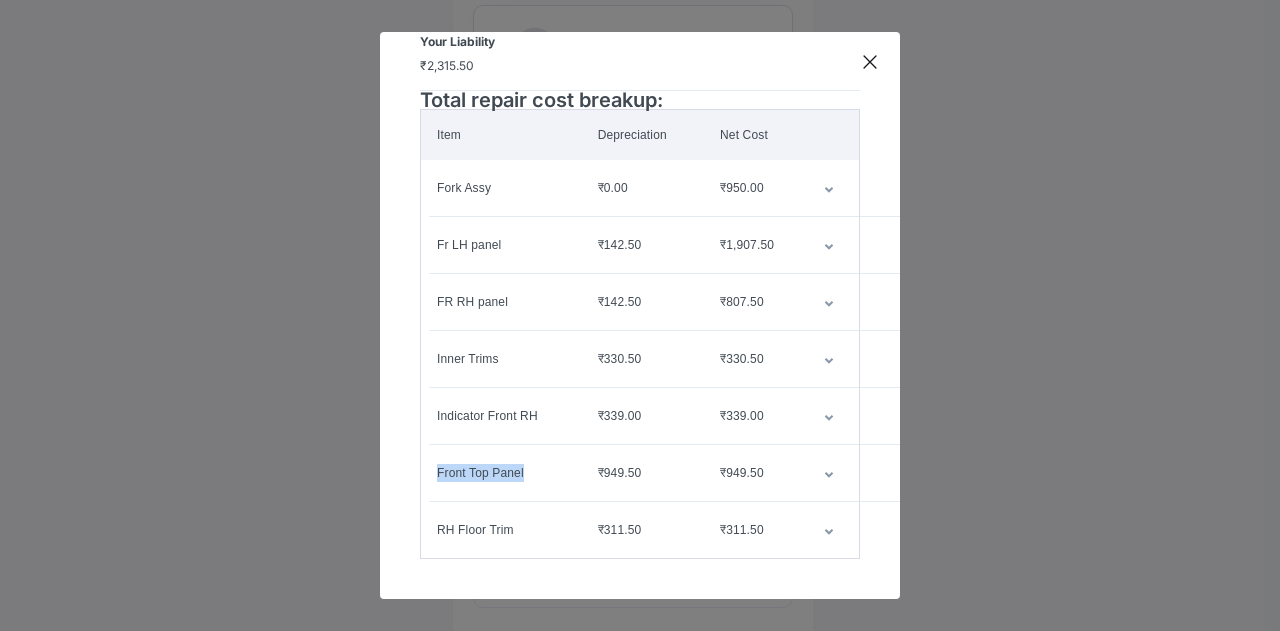 drag, startPoint x: 534, startPoint y: 460, endPoint x: 421, endPoint y: 472, distance: 113.63538 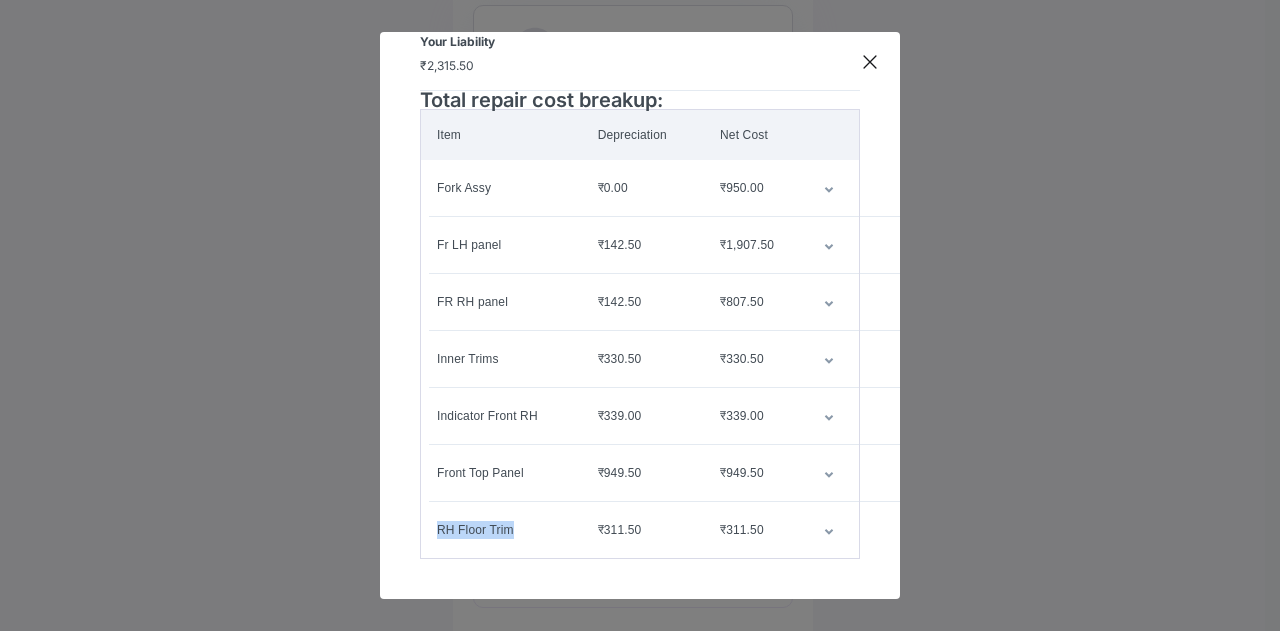 drag, startPoint x: 522, startPoint y: 516, endPoint x: 436, endPoint y: 523, distance: 86.28442 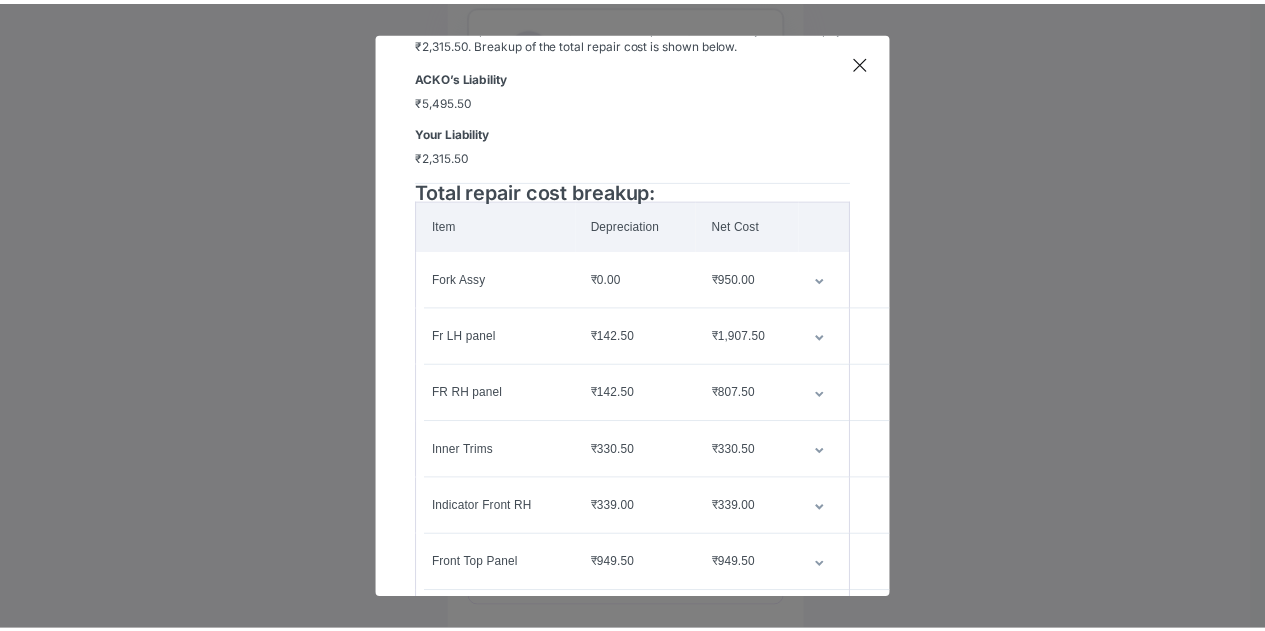 scroll, scrollTop: 0, scrollLeft: 0, axis: both 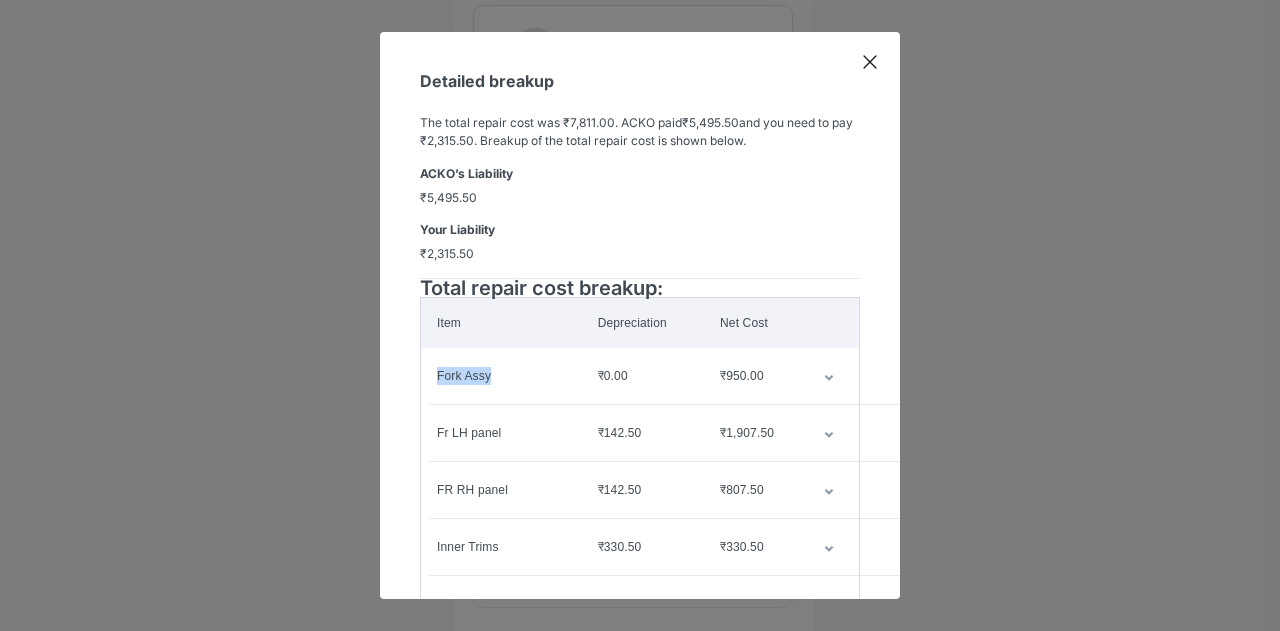 drag, startPoint x: 498, startPoint y: 372, endPoint x: 434, endPoint y: 386, distance: 65.51336 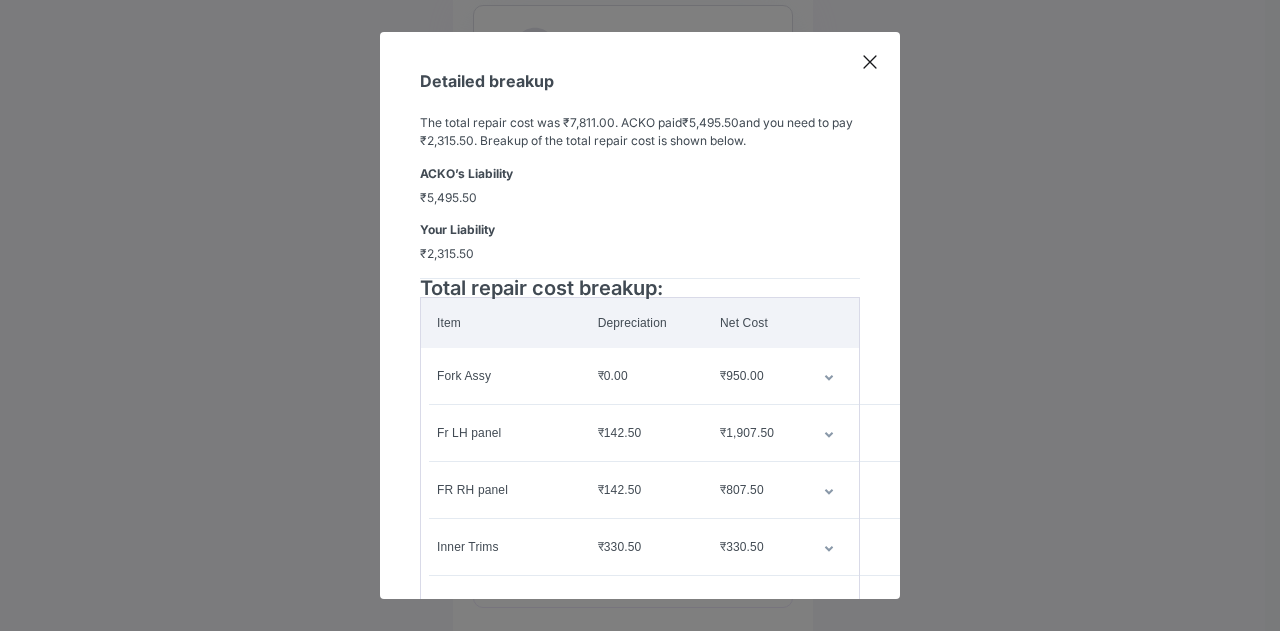 click 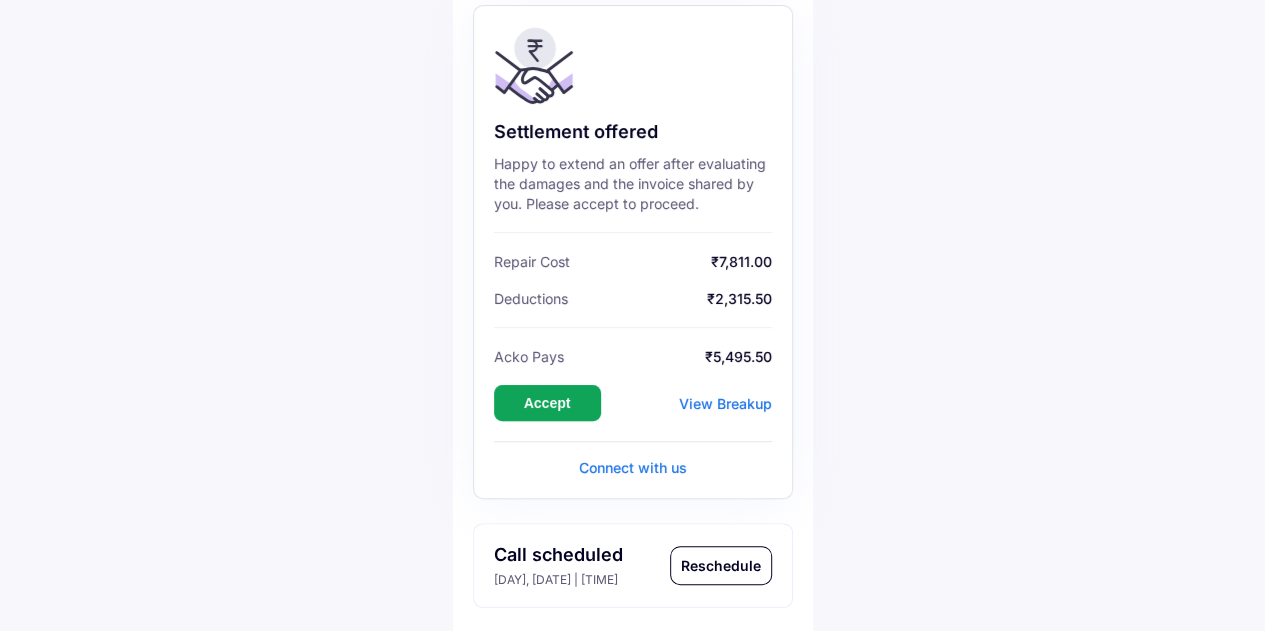click on "Connect with us" at bounding box center [633, 468] 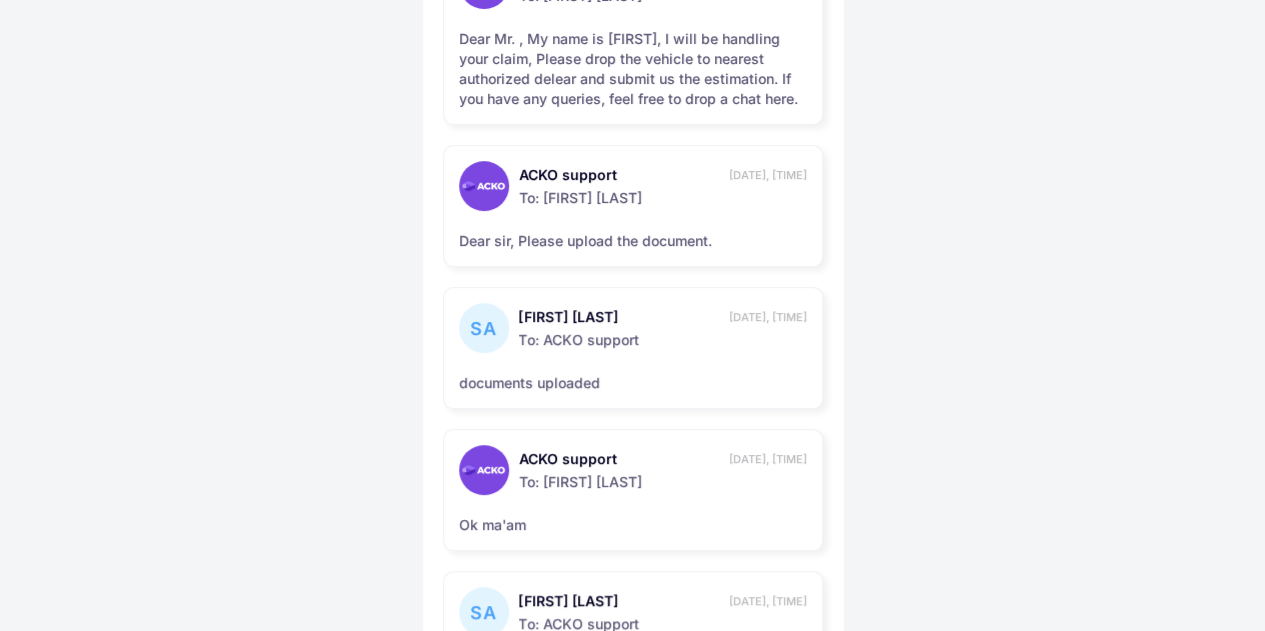 scroll, scrollTop: 327, scrollLeft: 0, axis: vertical 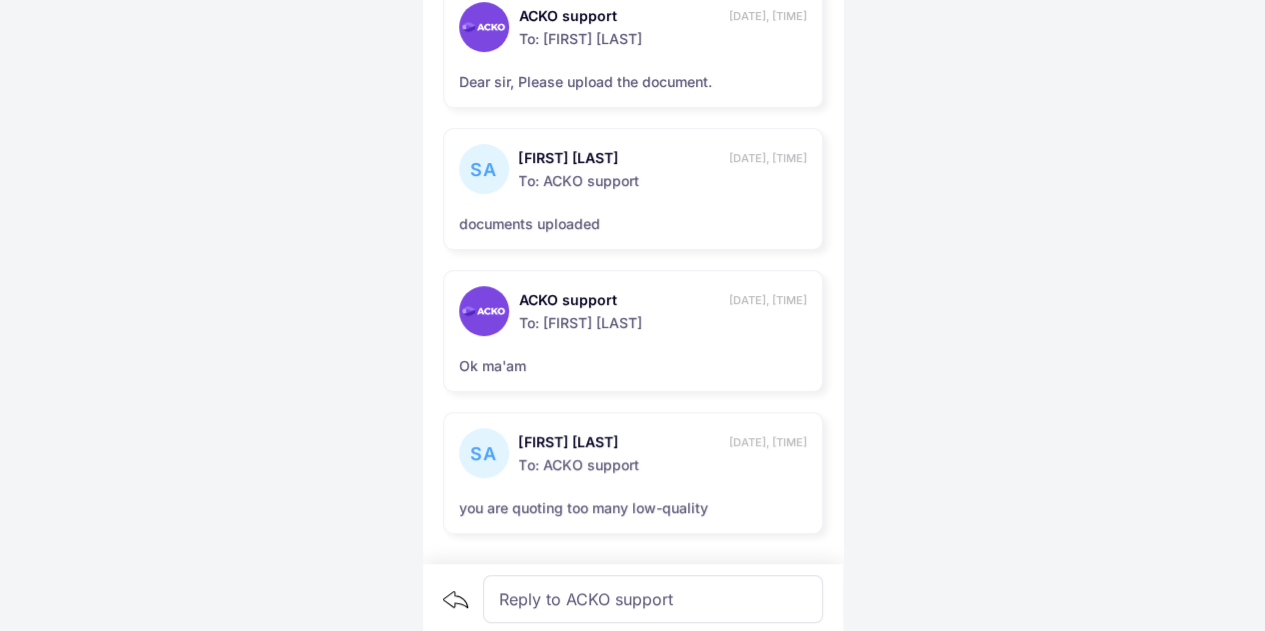 click at bounding box center (641, 595) 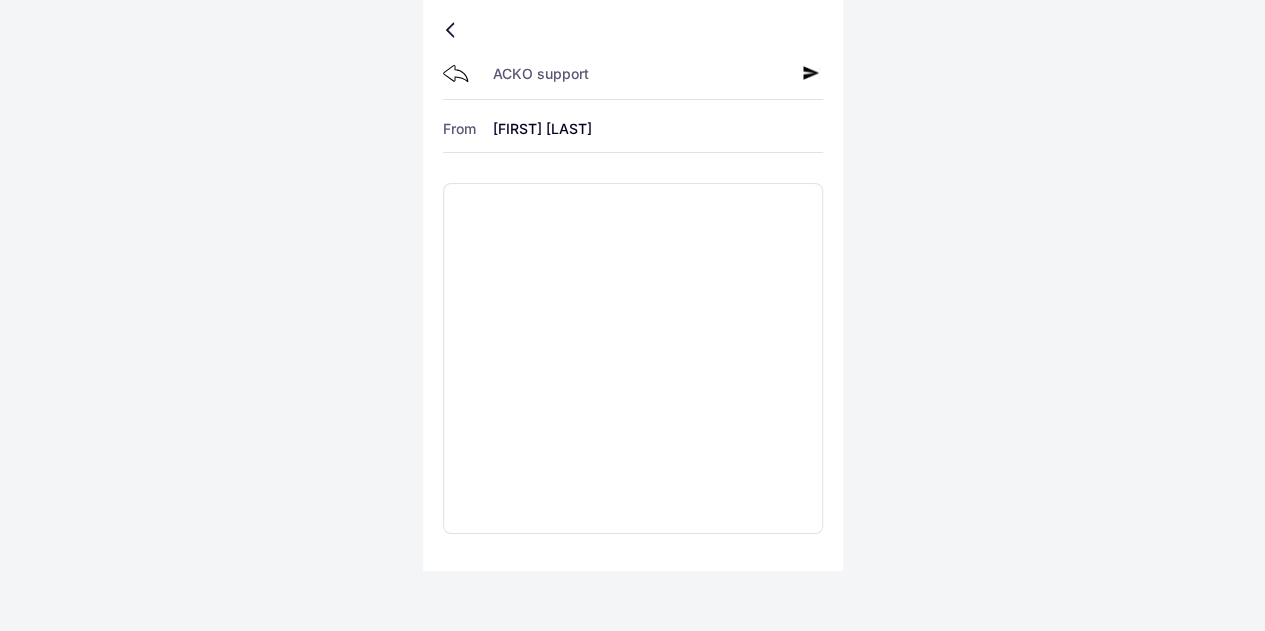 scroll, scrollTop: 0, scrollLeft: 0, axis: both 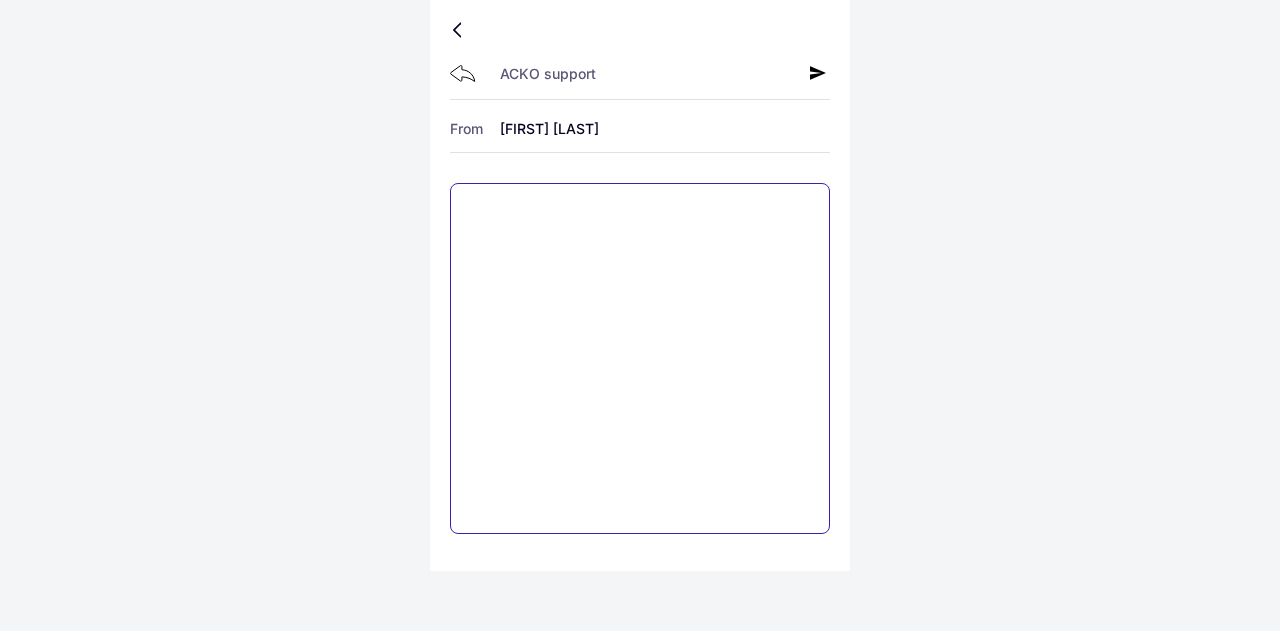 click at bounding box center [640, 358] 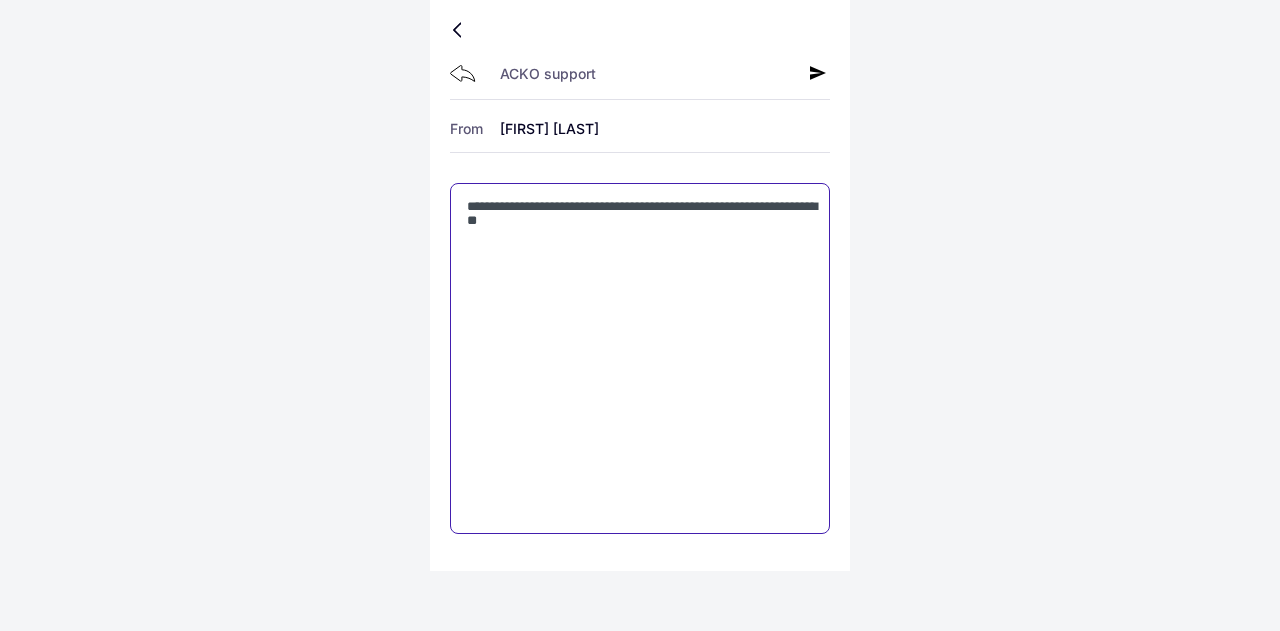 type on "**********" 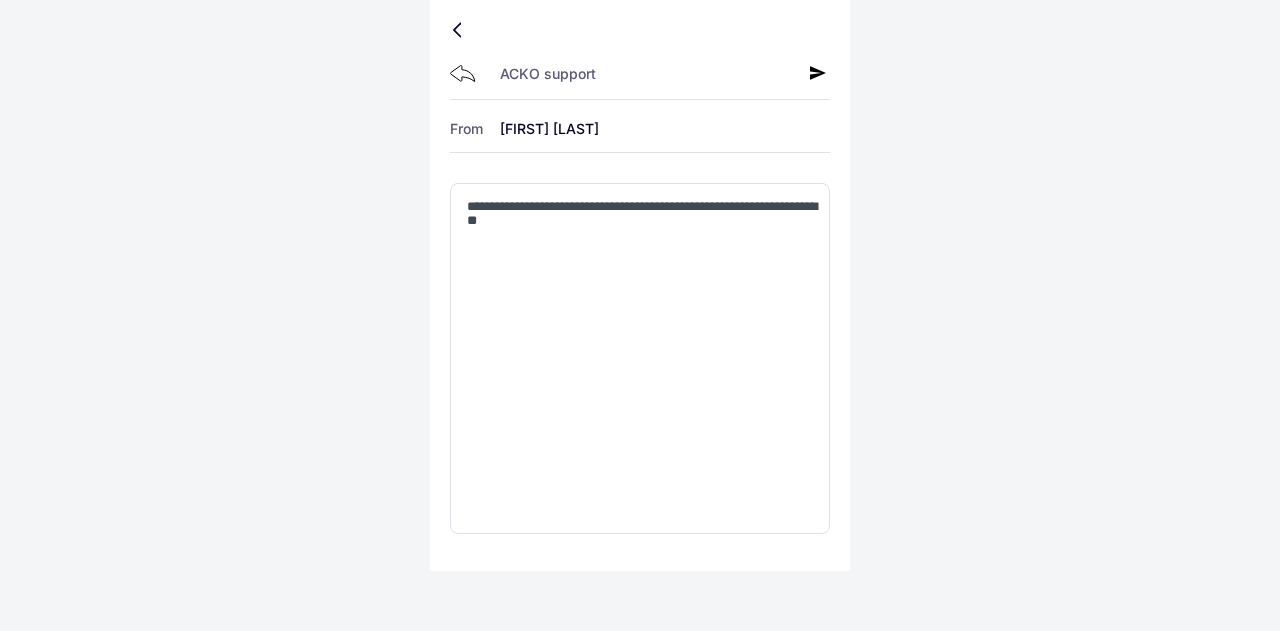 click 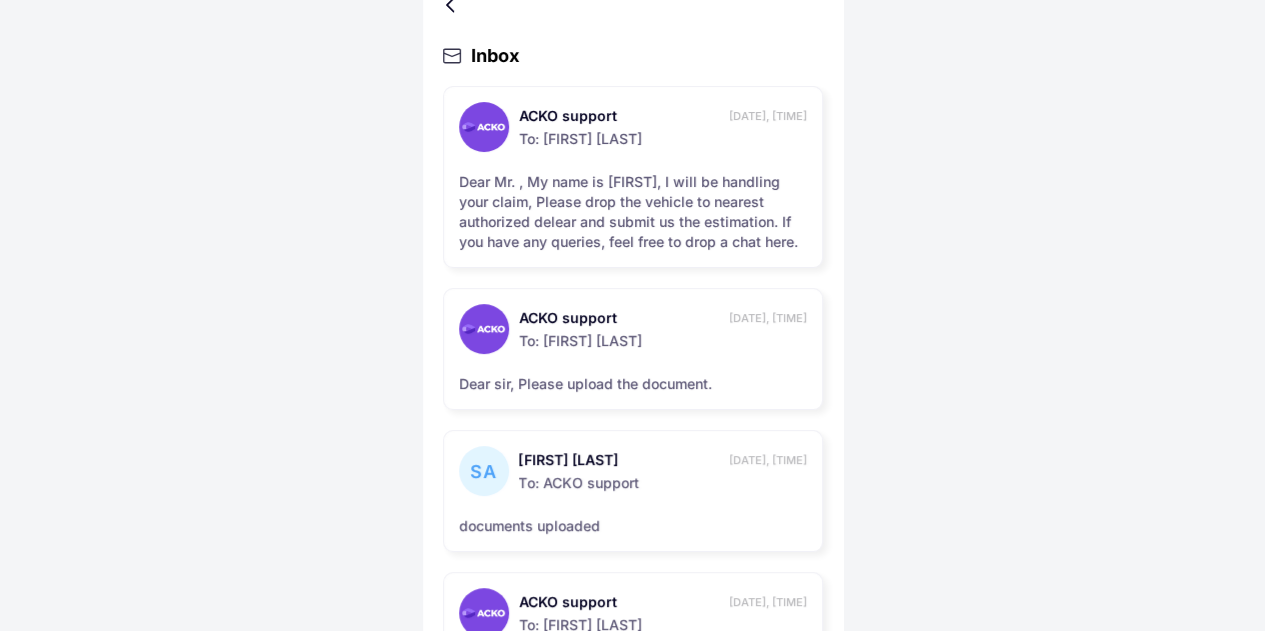 scroll, scrollTop: 0, scrollLeft: 0, axis: both 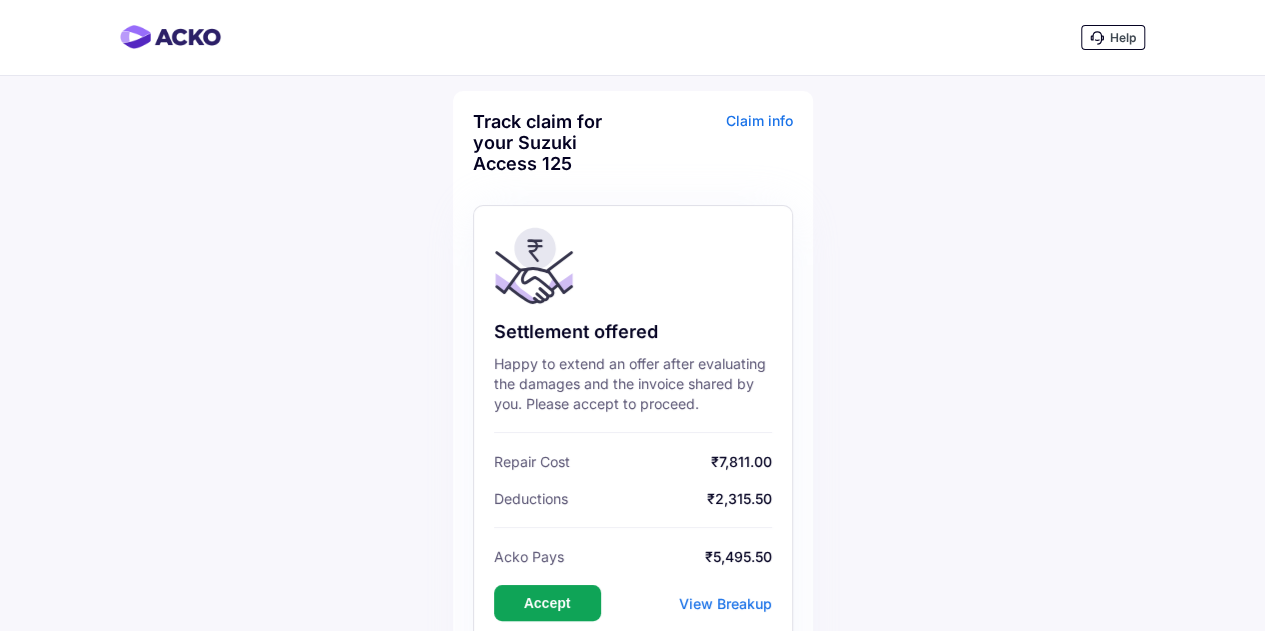click on "View Breakup" at bounding box center [725, 603] 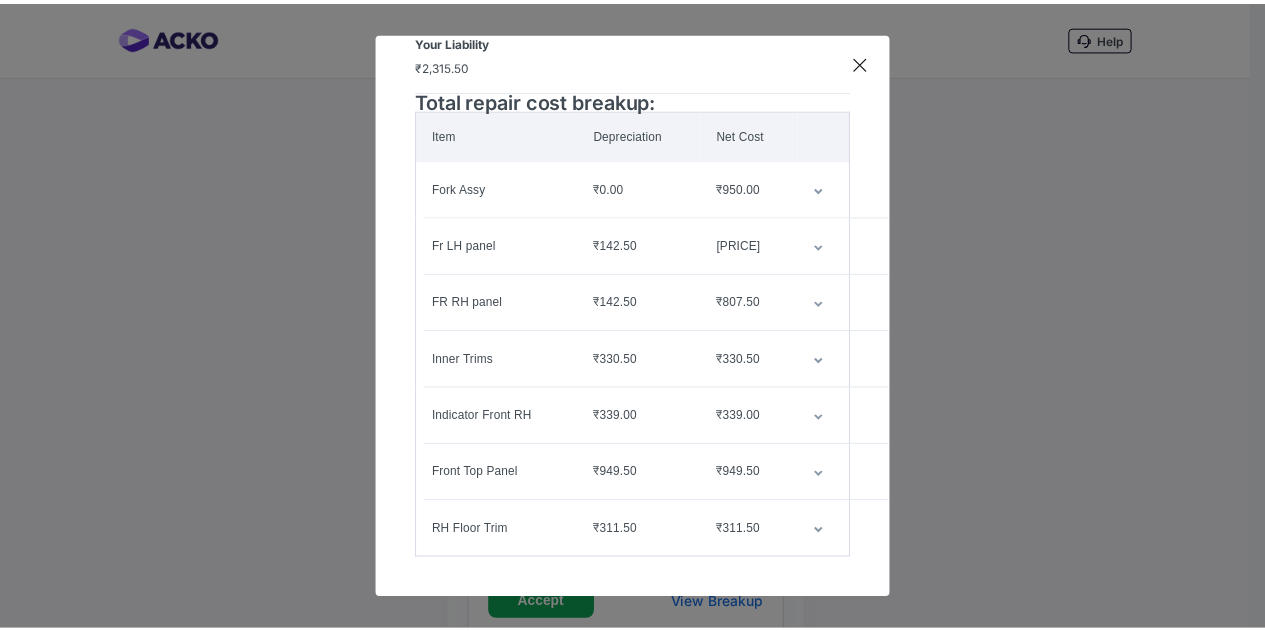 scroll, scrollTop: 0, scrollLeft: 0, axis: both 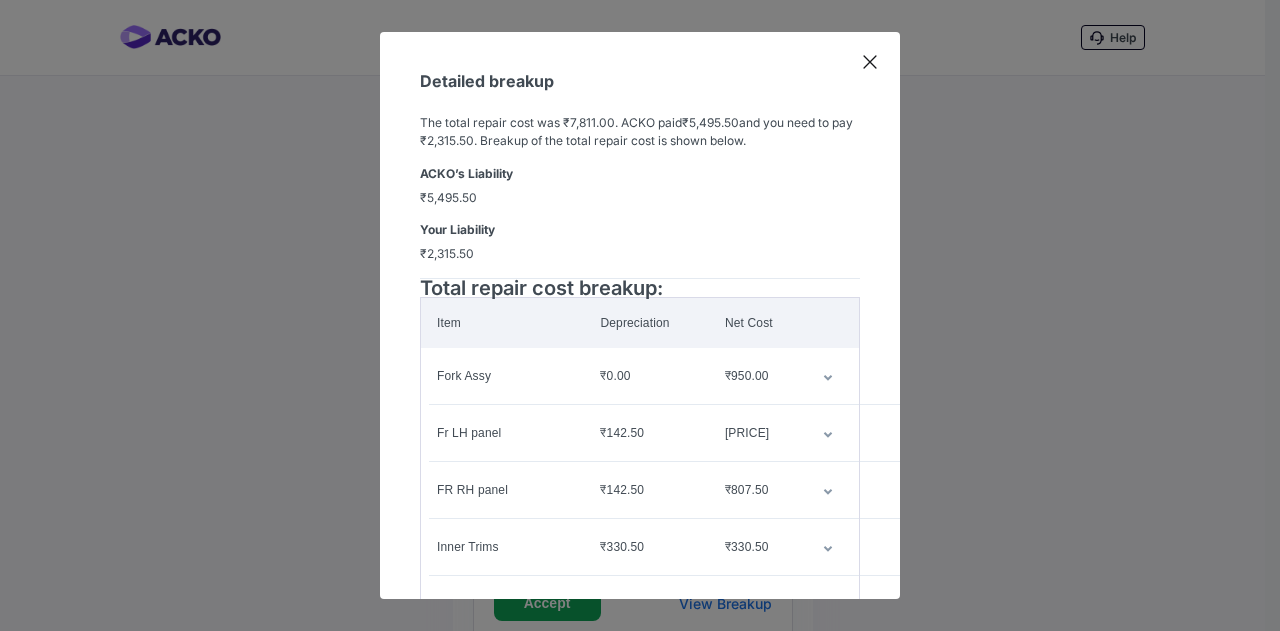 click 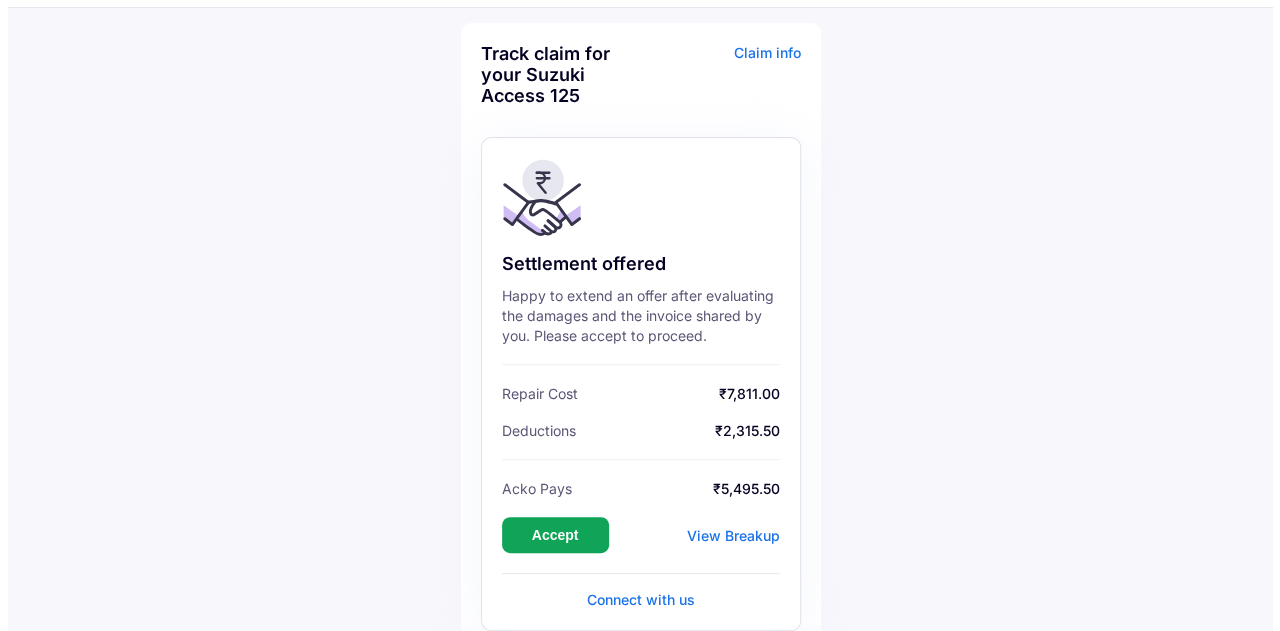 scroll, scrollTop: 100, scrollLeft: 0, axis: vertical 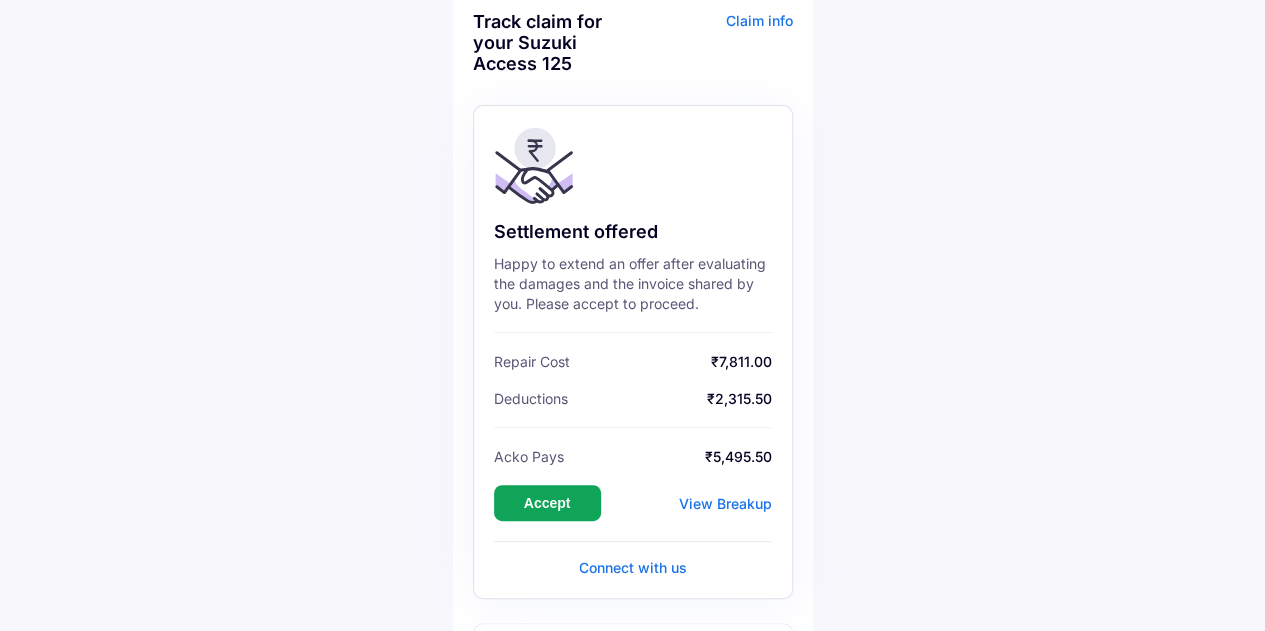 click on "View Breakup" at bounding box center (725, 503) 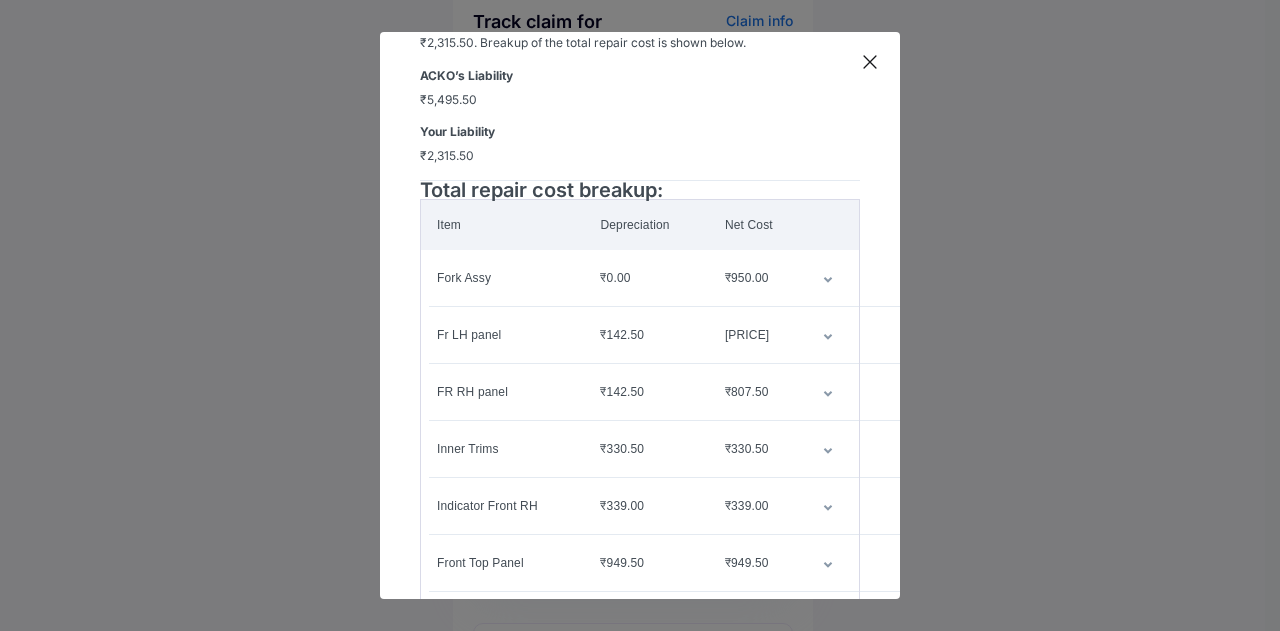 scroll, scrollTop: 198, scrollLeft: 0, axis: vertical 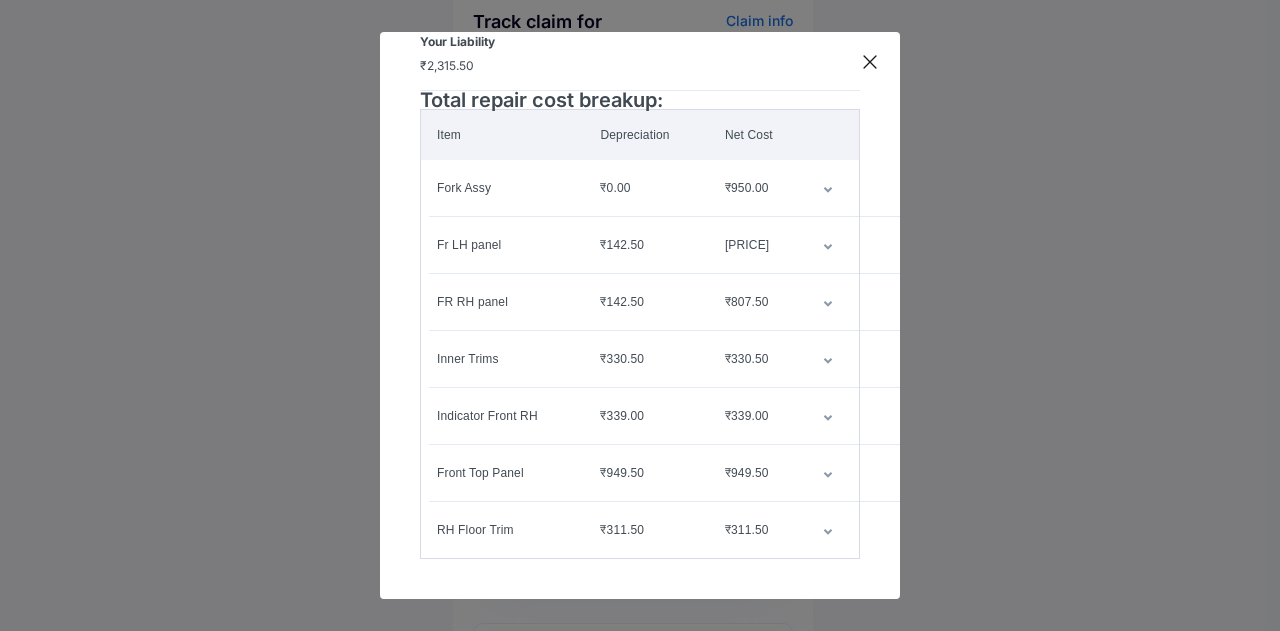 click at bounding box center (833, 188) 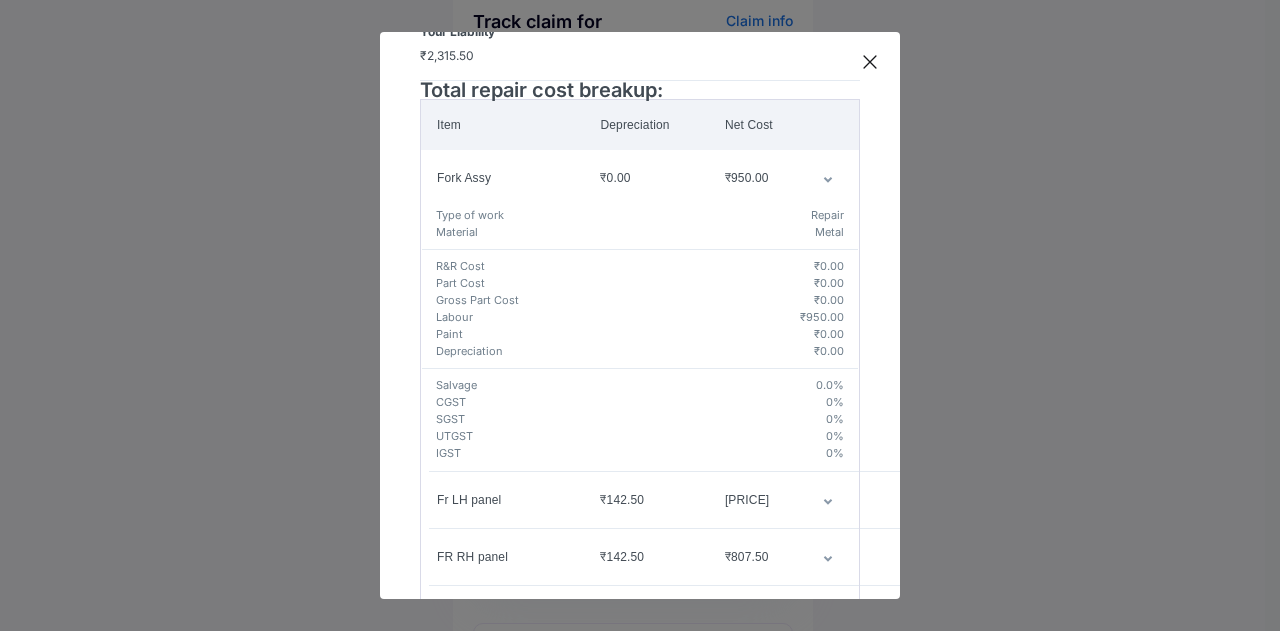 click at bounding box center [833, 178] 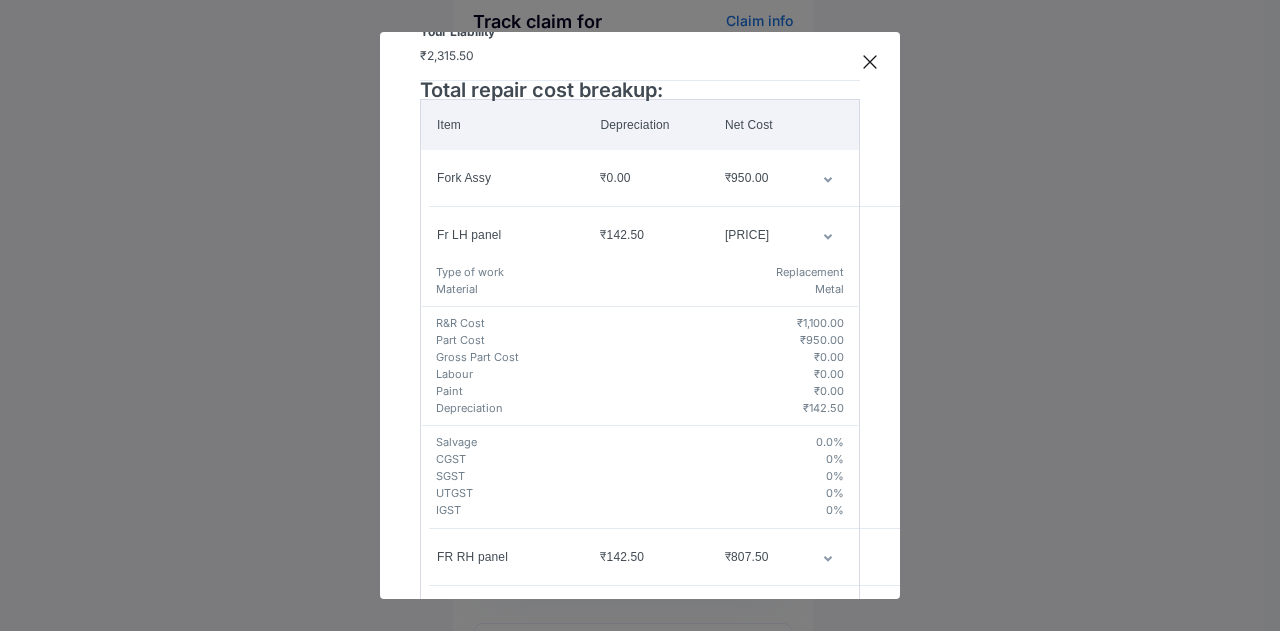 click 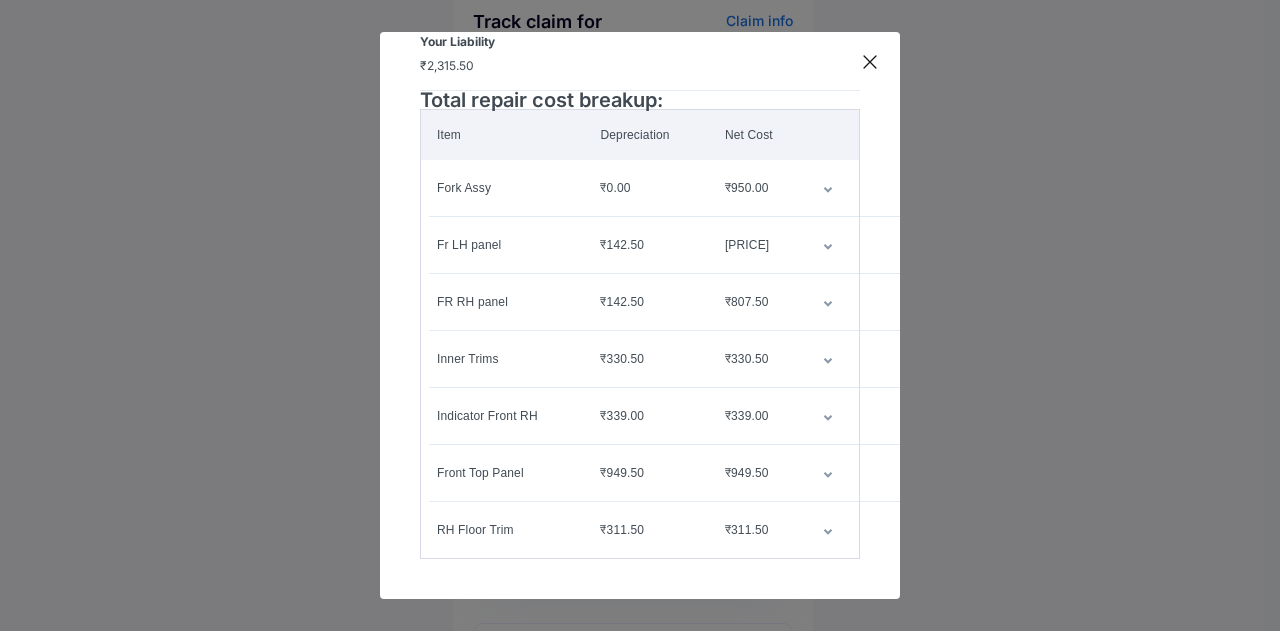 click 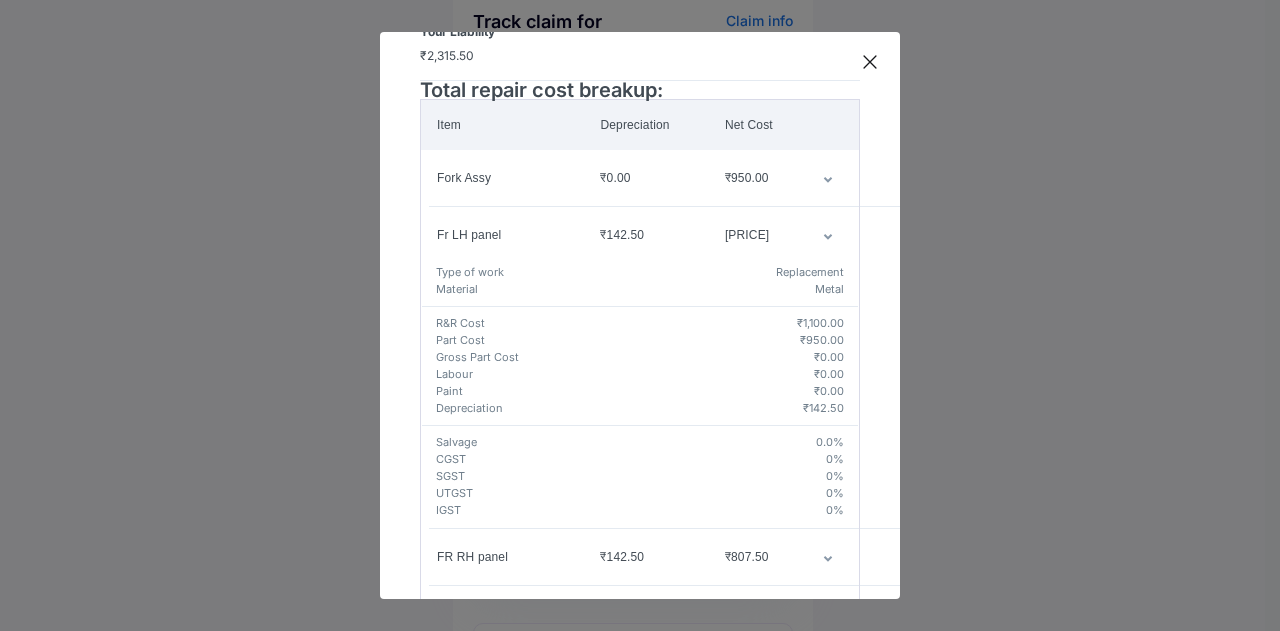 click 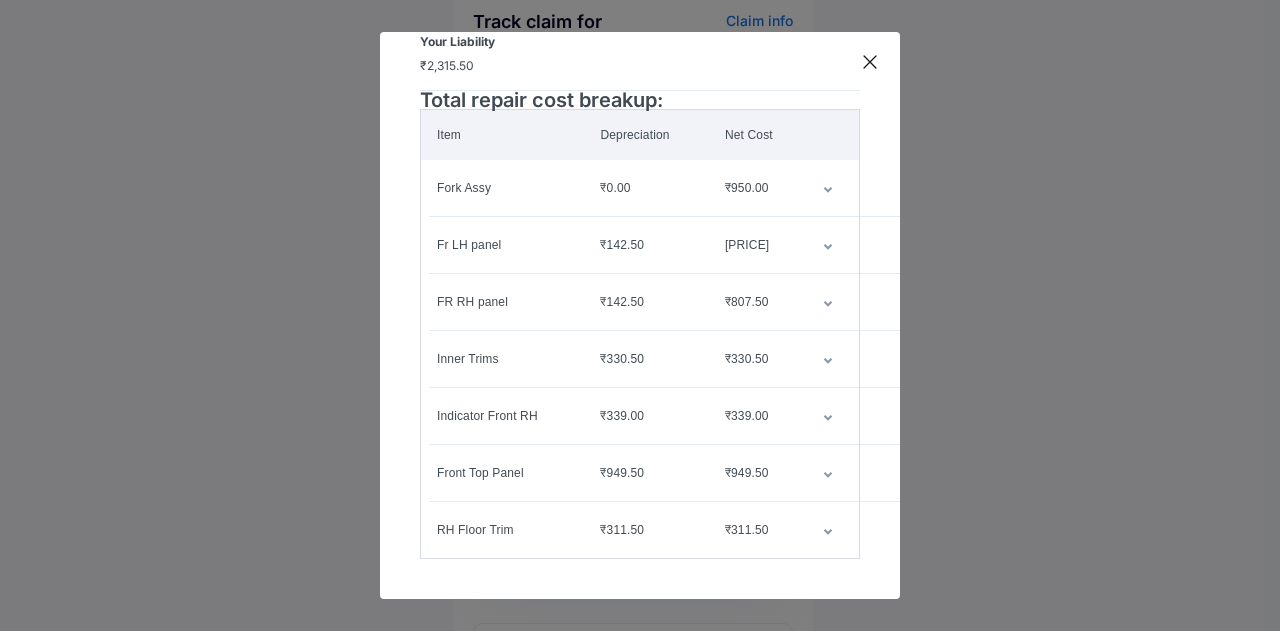 click 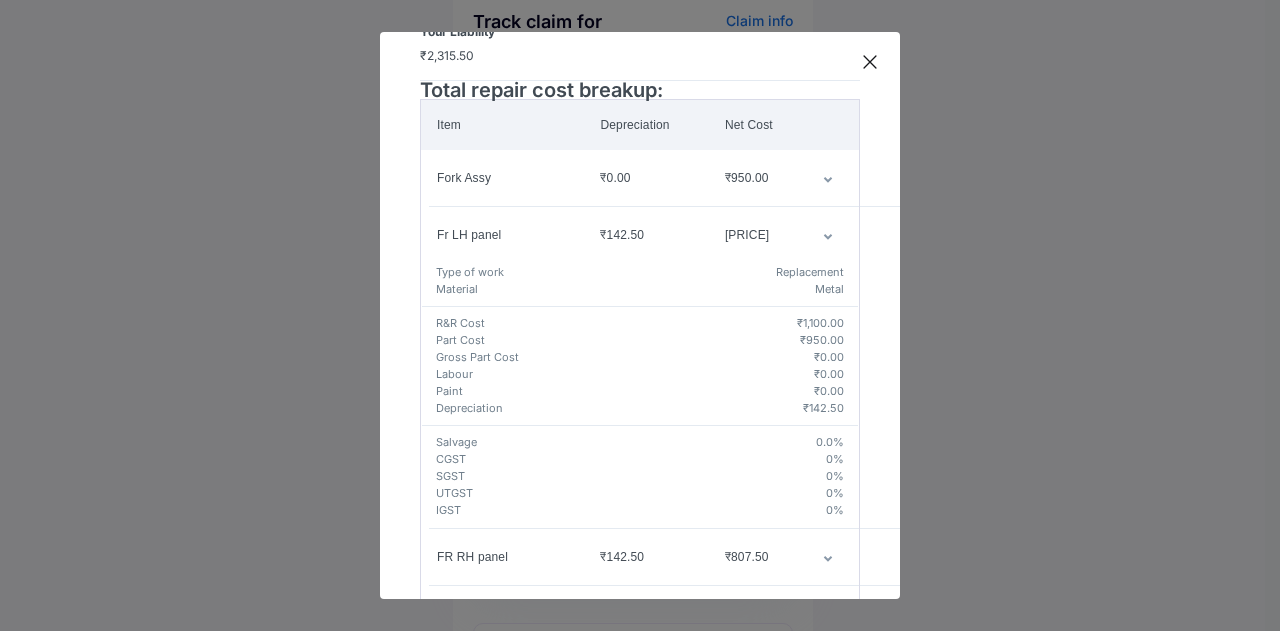 click 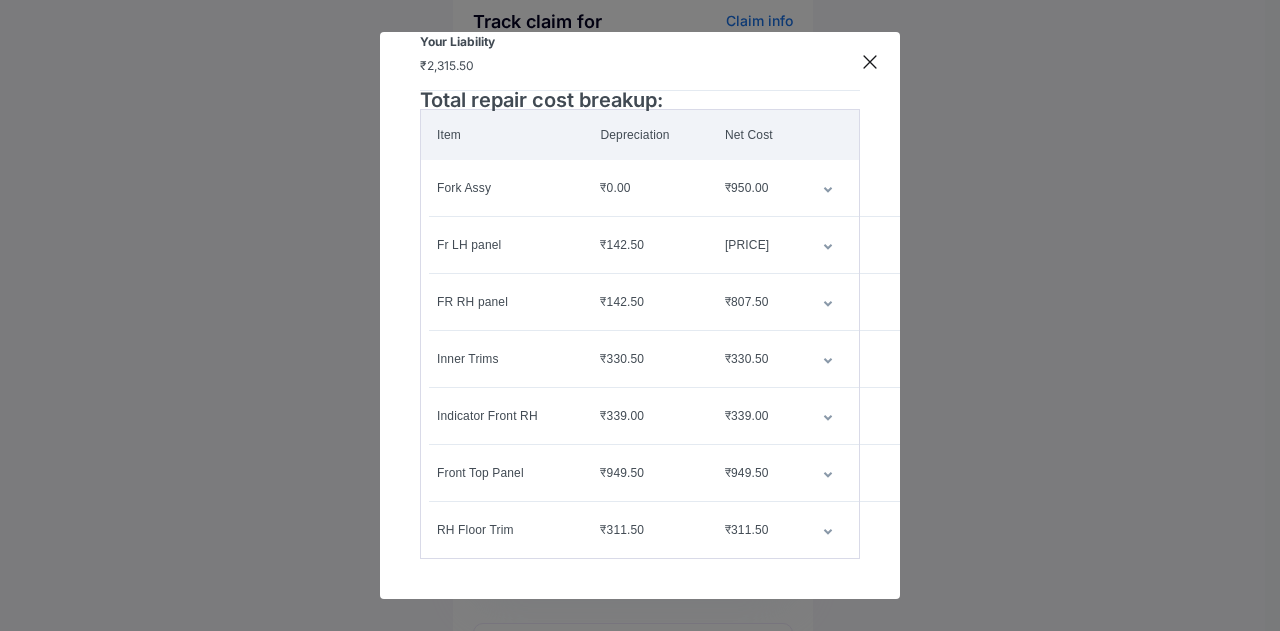click 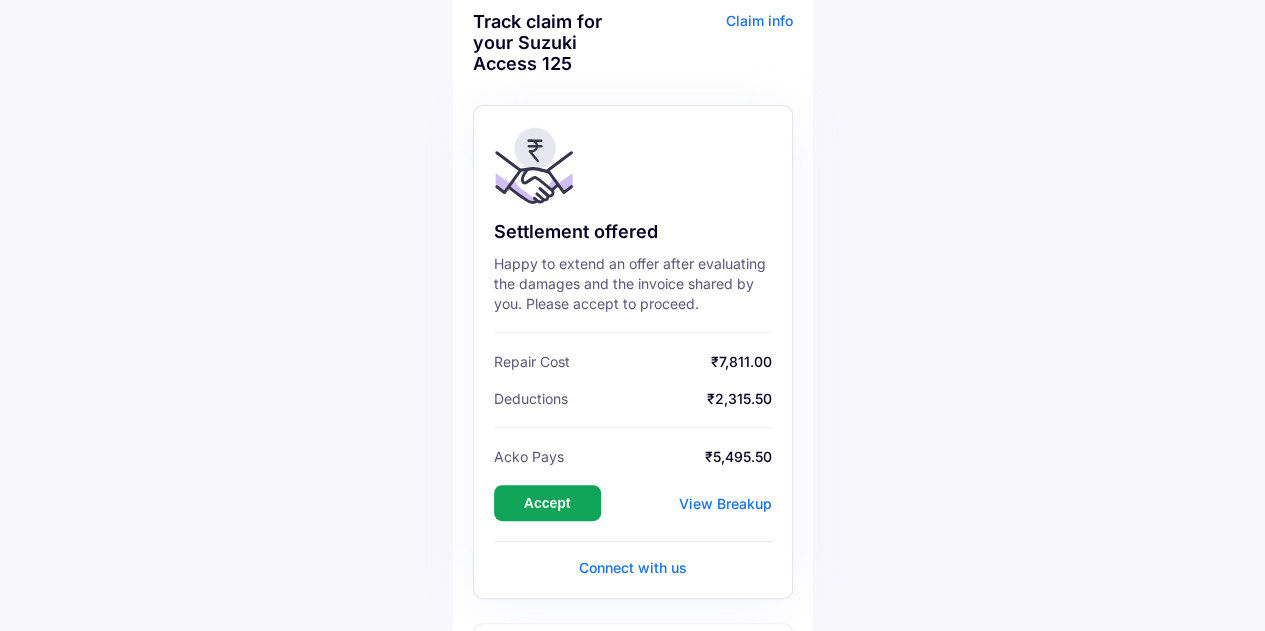 click on "View Breakup" at bounding box center (725, 503) 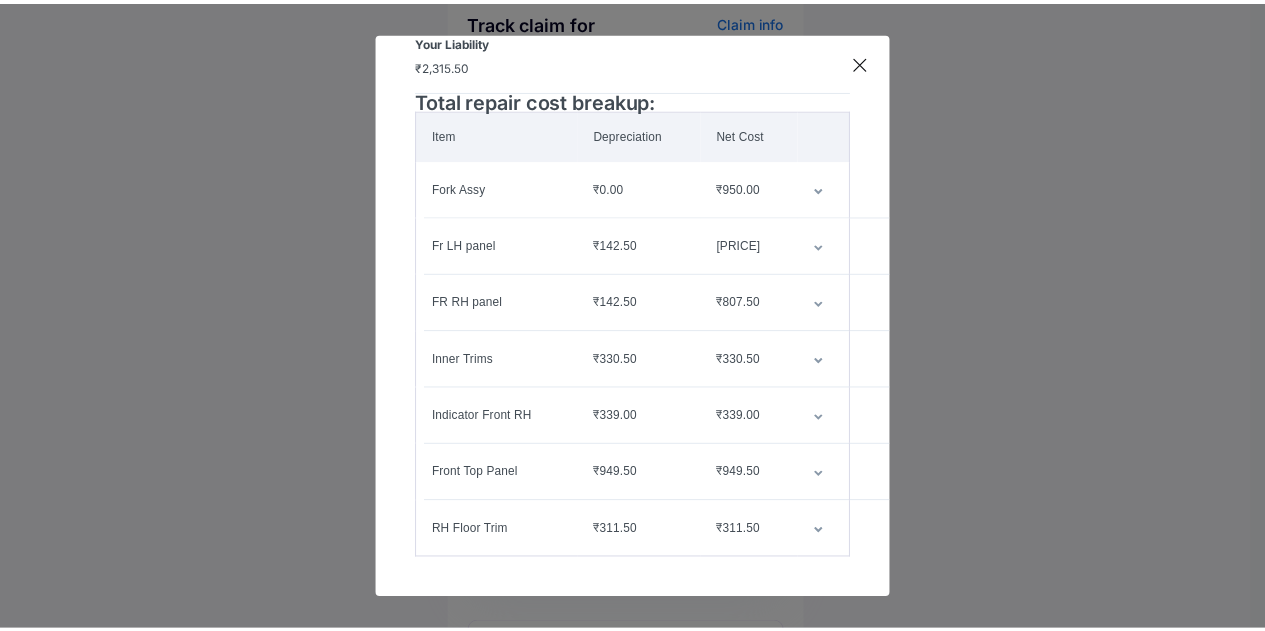 scroll, scrollTop: 198, scrollLeft: 0, axis: vertical 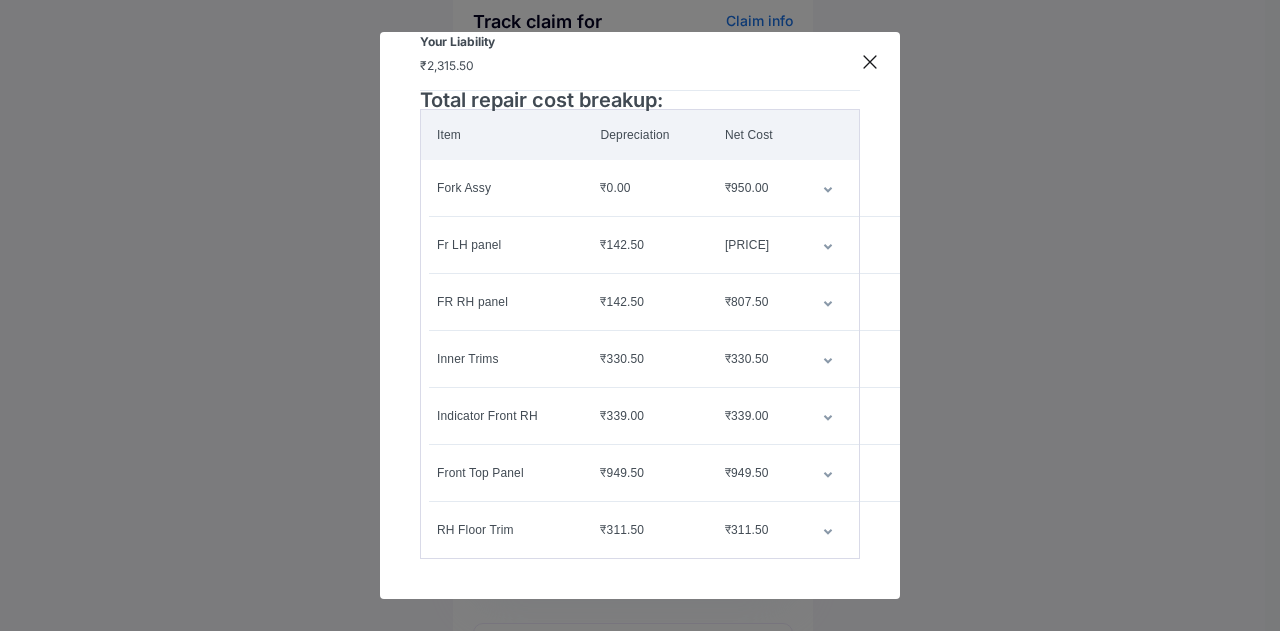 click 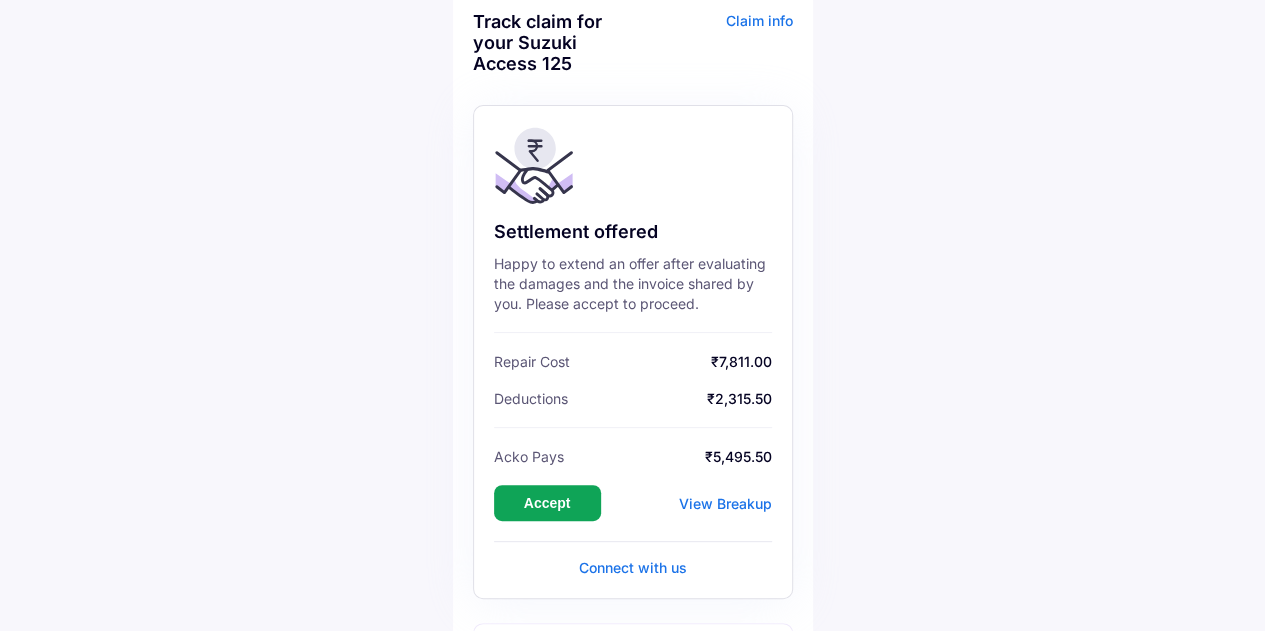 click on "Connect with us" at bounding box center (633, 568) 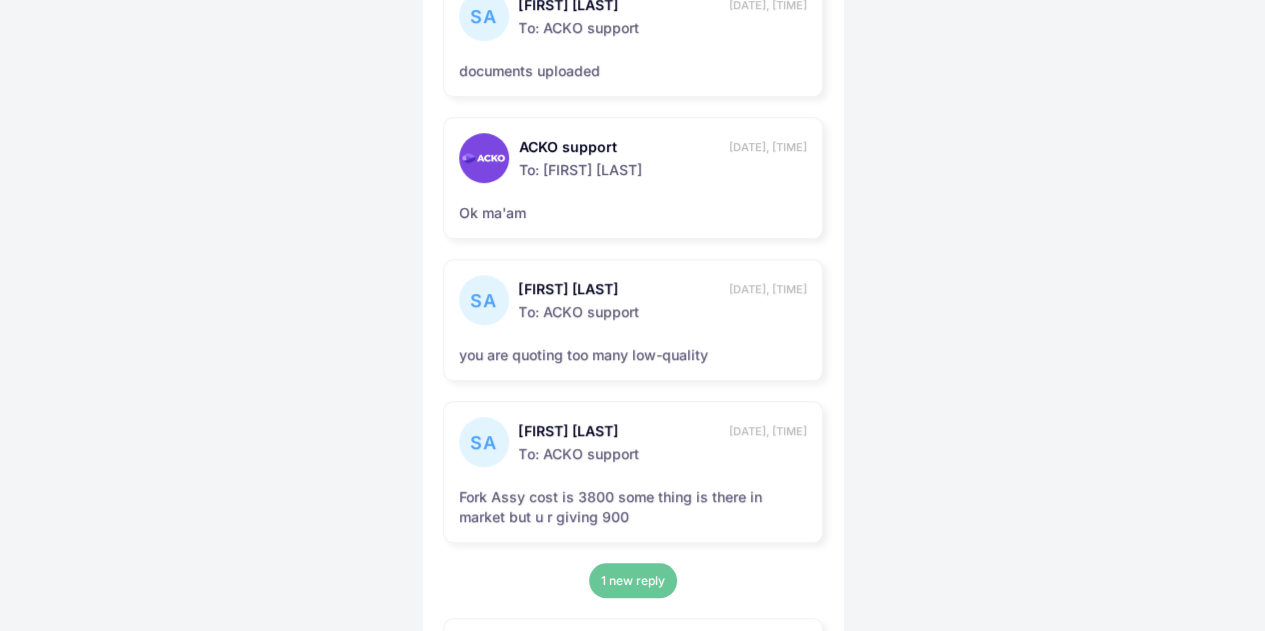 scroll, scrollTop: 724, scrollLeft: 0, axis: vertical 